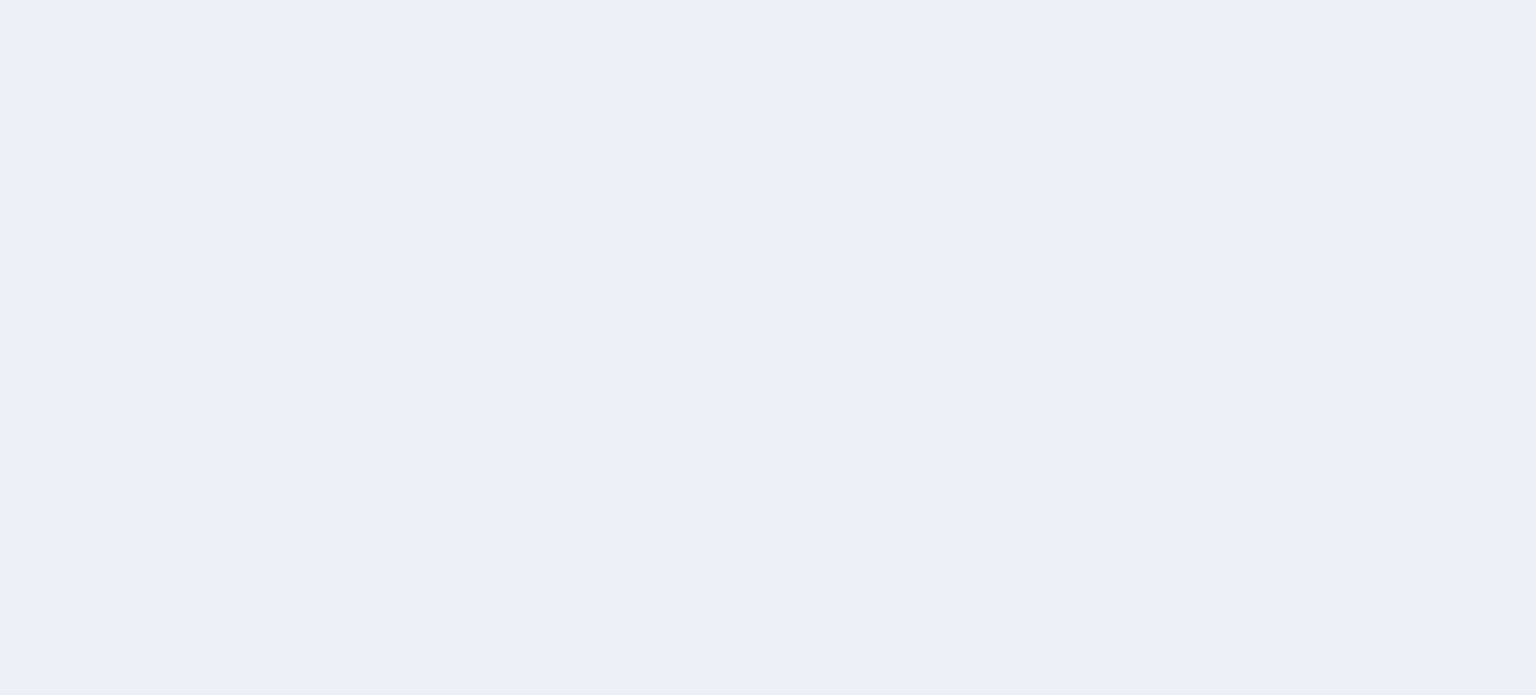 scroll, scrollTop: 0, scrollLeft: 0, axis: both 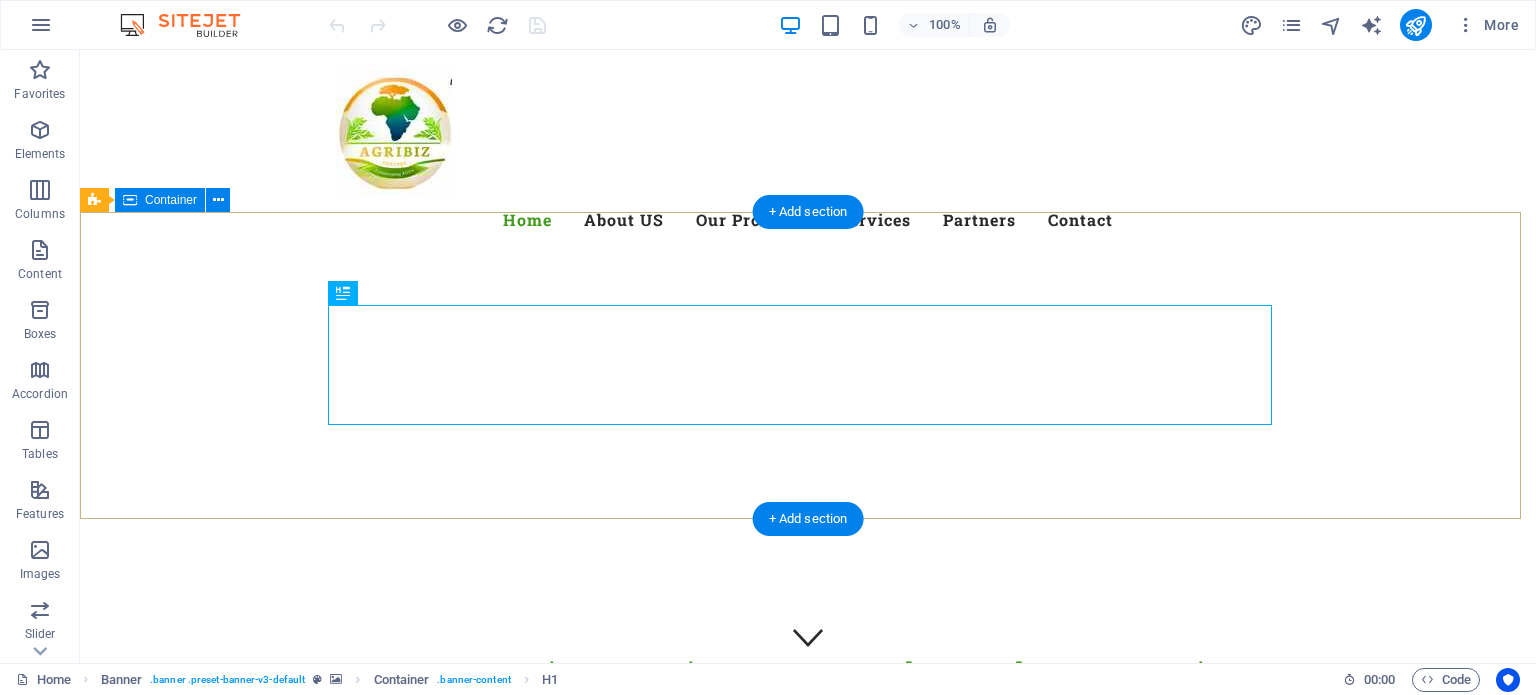 click on "Empowering Agri-Preneurs through Innovative Digital Trade Solutions" at bounding box center [808, 707] 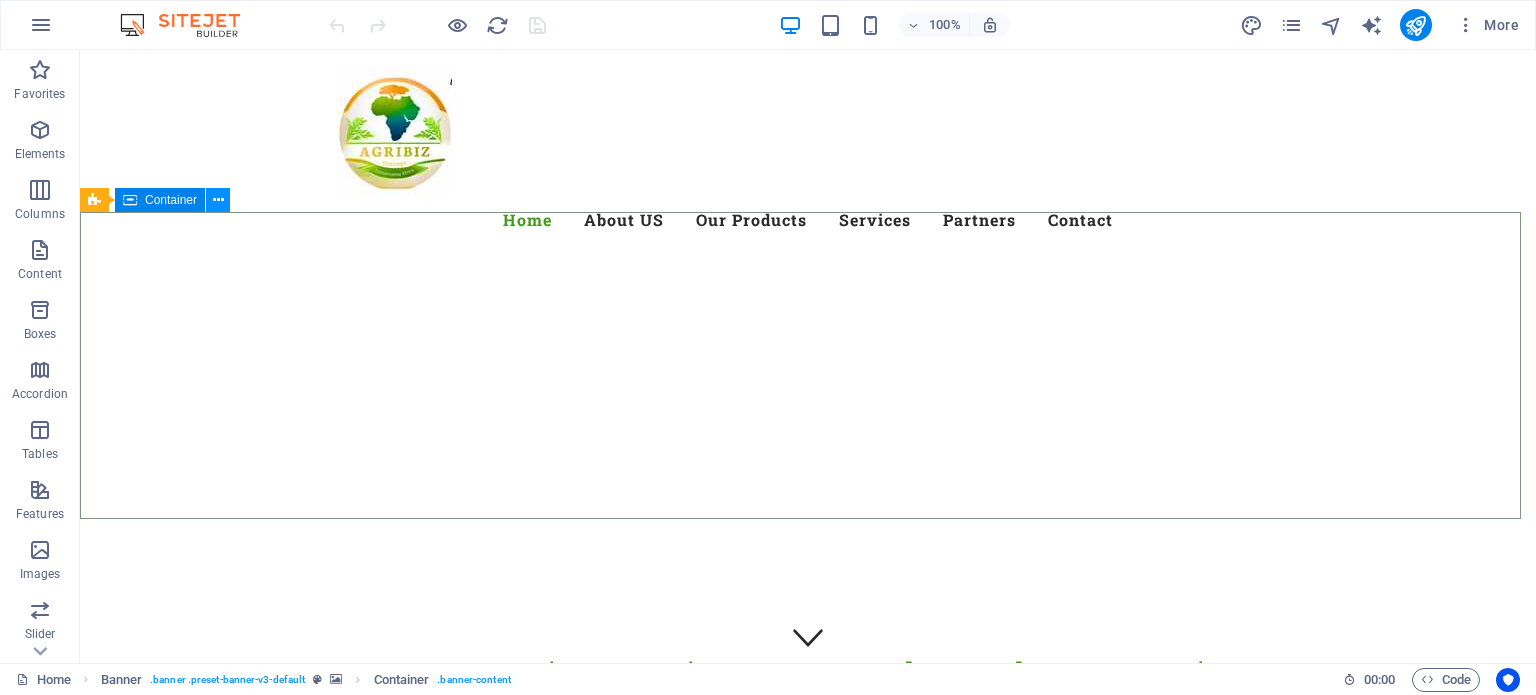 click at bounding box center [218, 200] 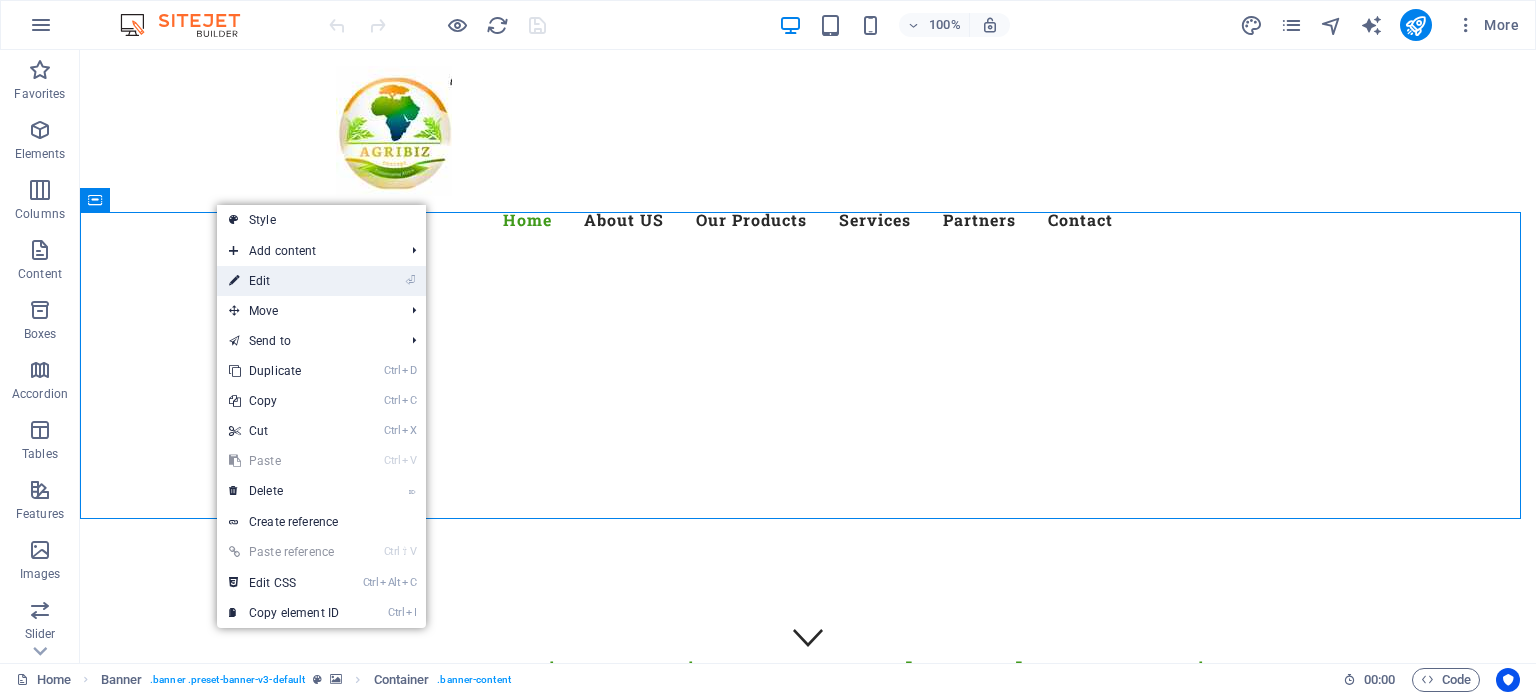 click on "⏎  Edit" at bounding box center [284, 281] 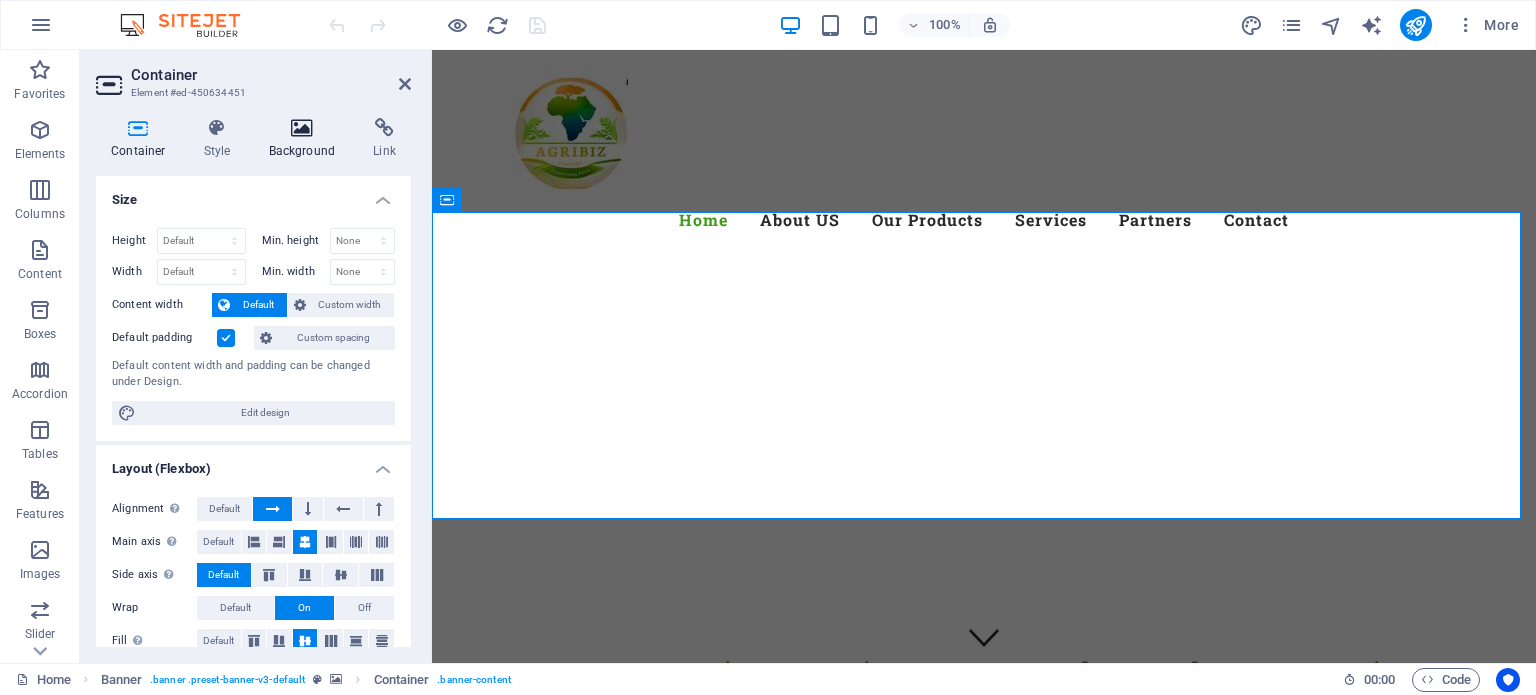 click on "Background" at bounding box center (306, 139) 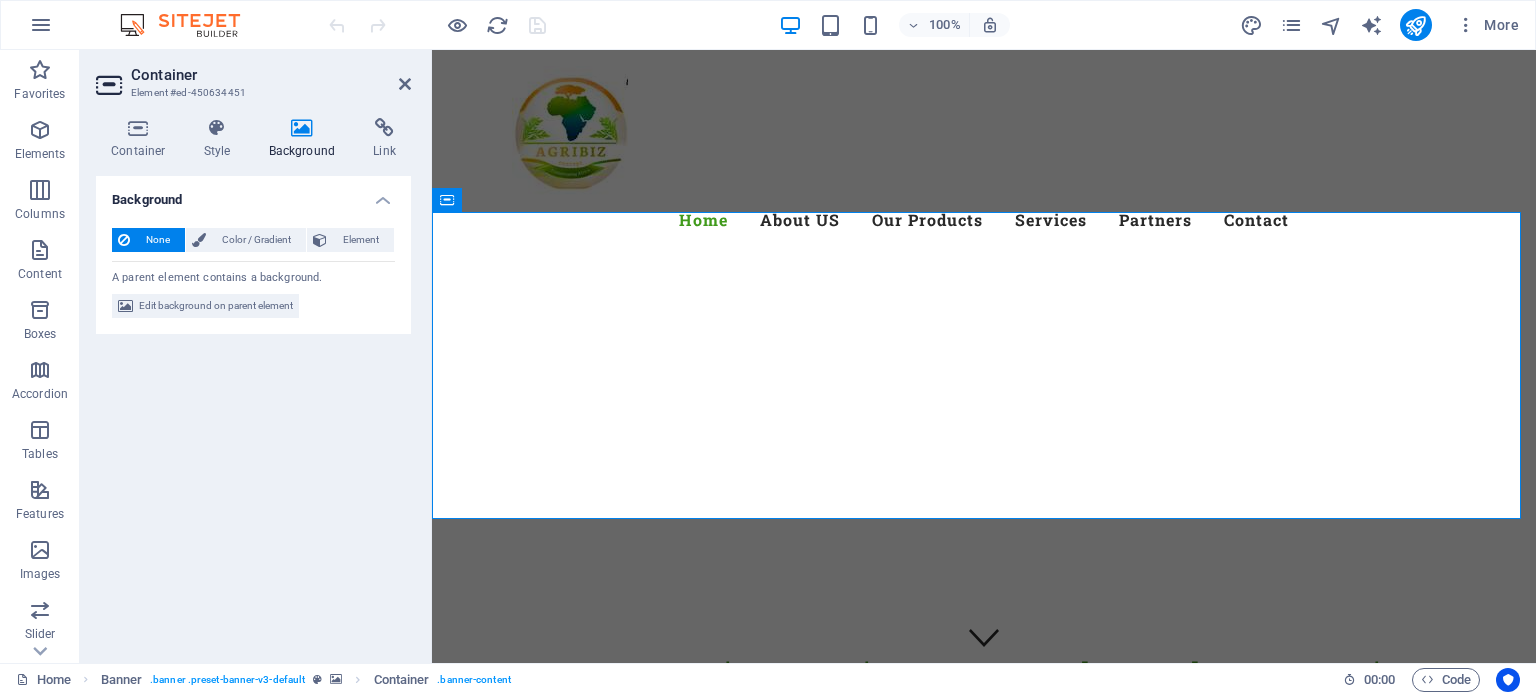 click on "Background" at bounding box center (306, 139) 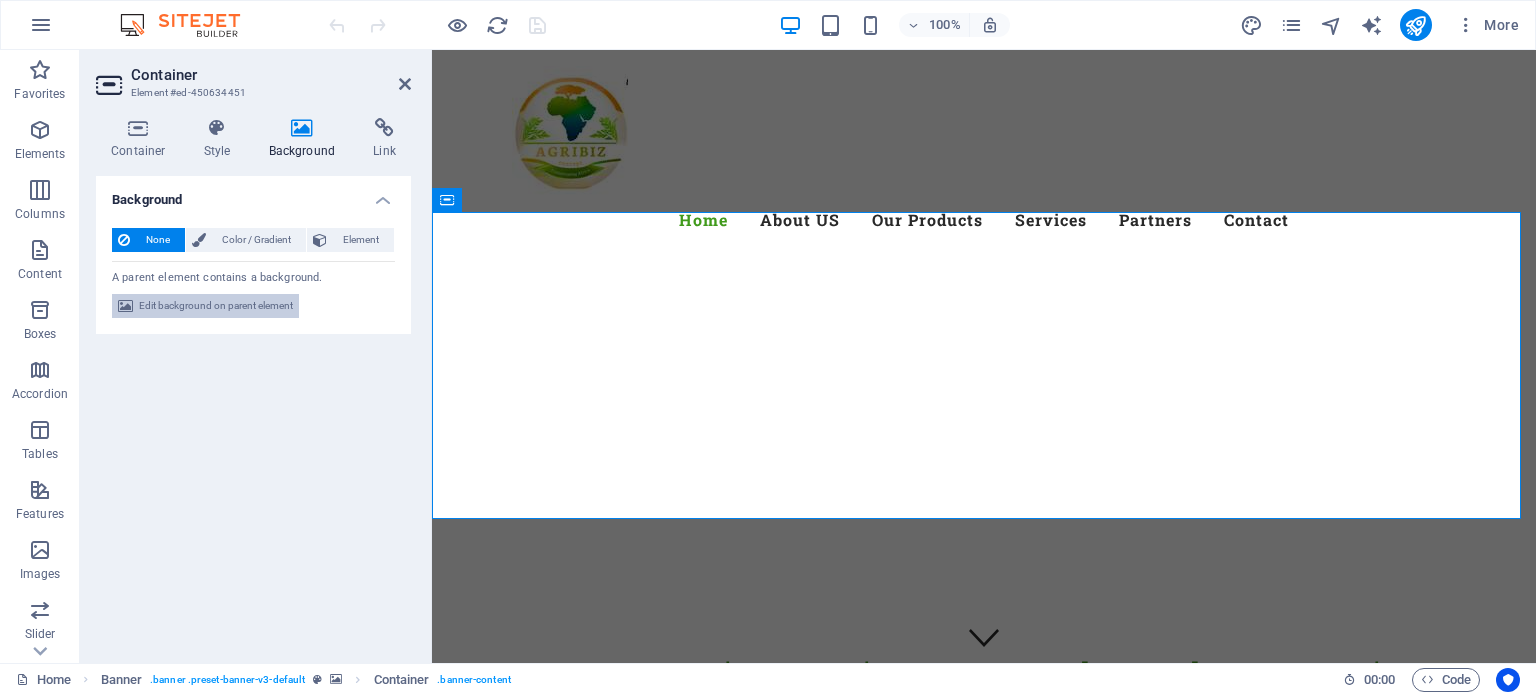 click on "Edit background on parent element" at bounding box center (216, 306) 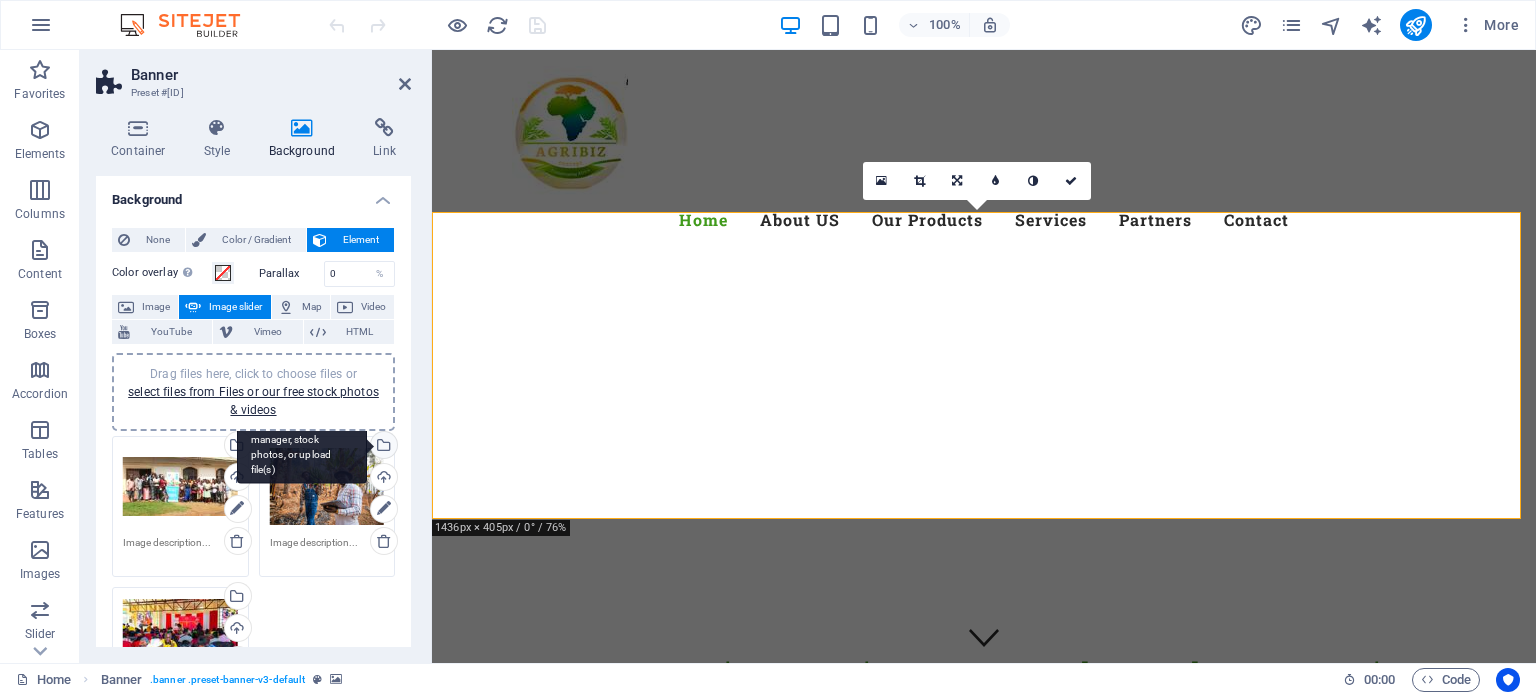 click on "Select files from the file manager, stock photos, or upload file(s)" at bounding box center (382, 447) 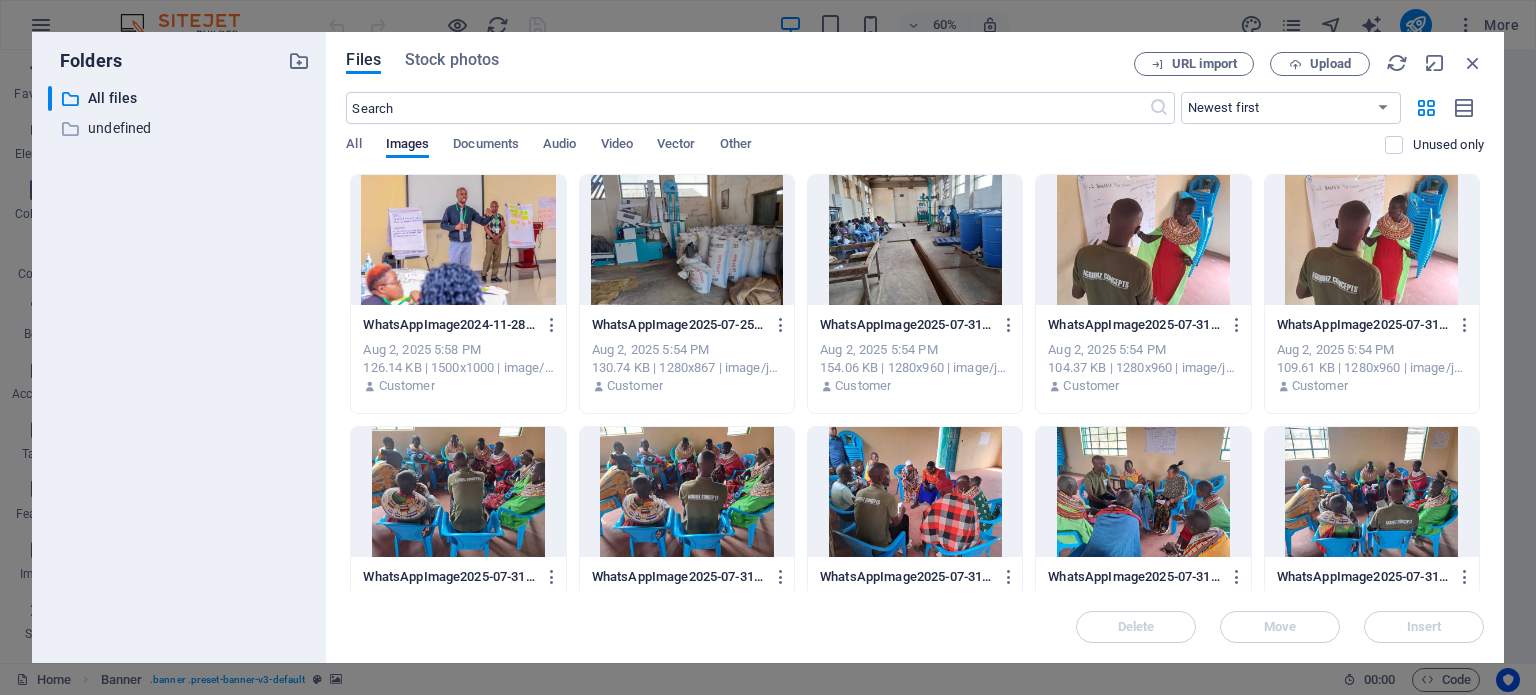 drag, startPoint x: 1479, startPoint y: 215, endPoint x: 1479, endPoint y: 241, distance: 26 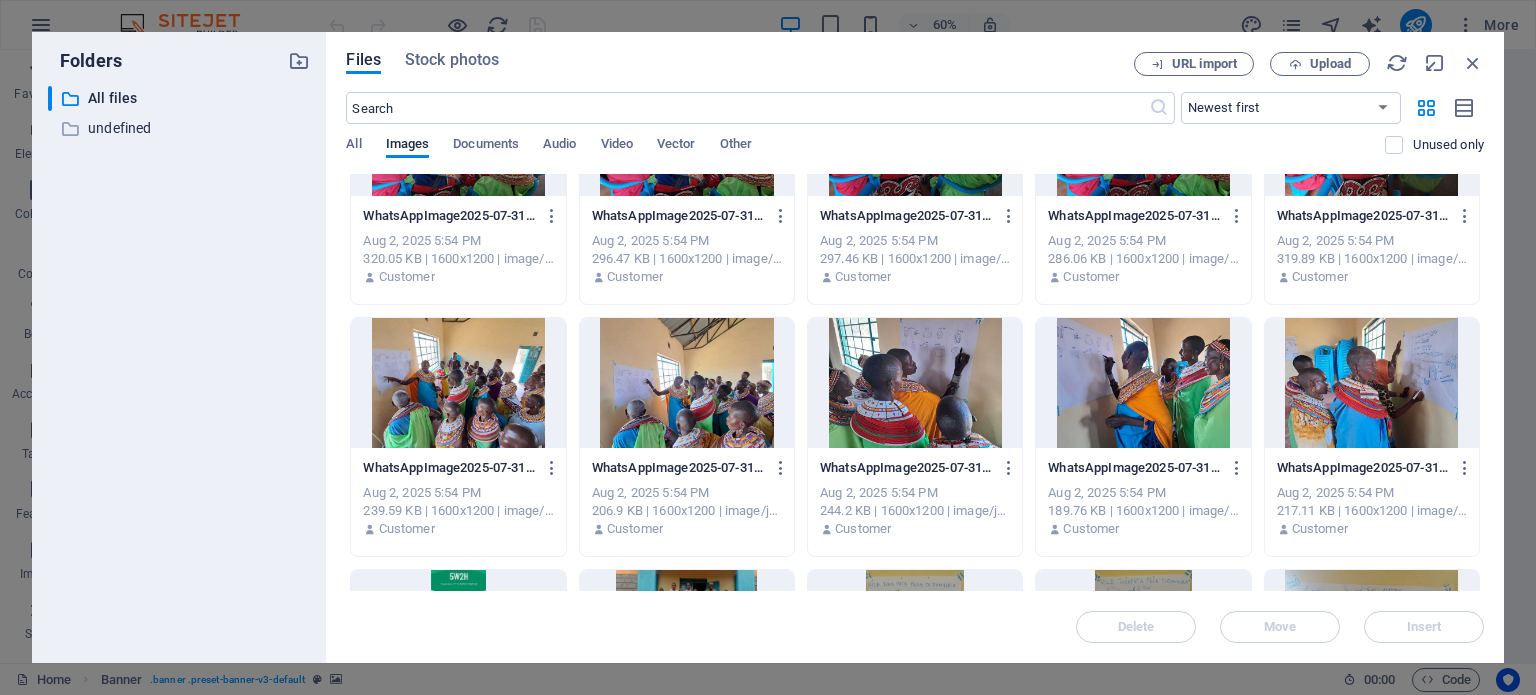 scroll, scrollTop: 629, scrollLeft: 0, axis: vertical 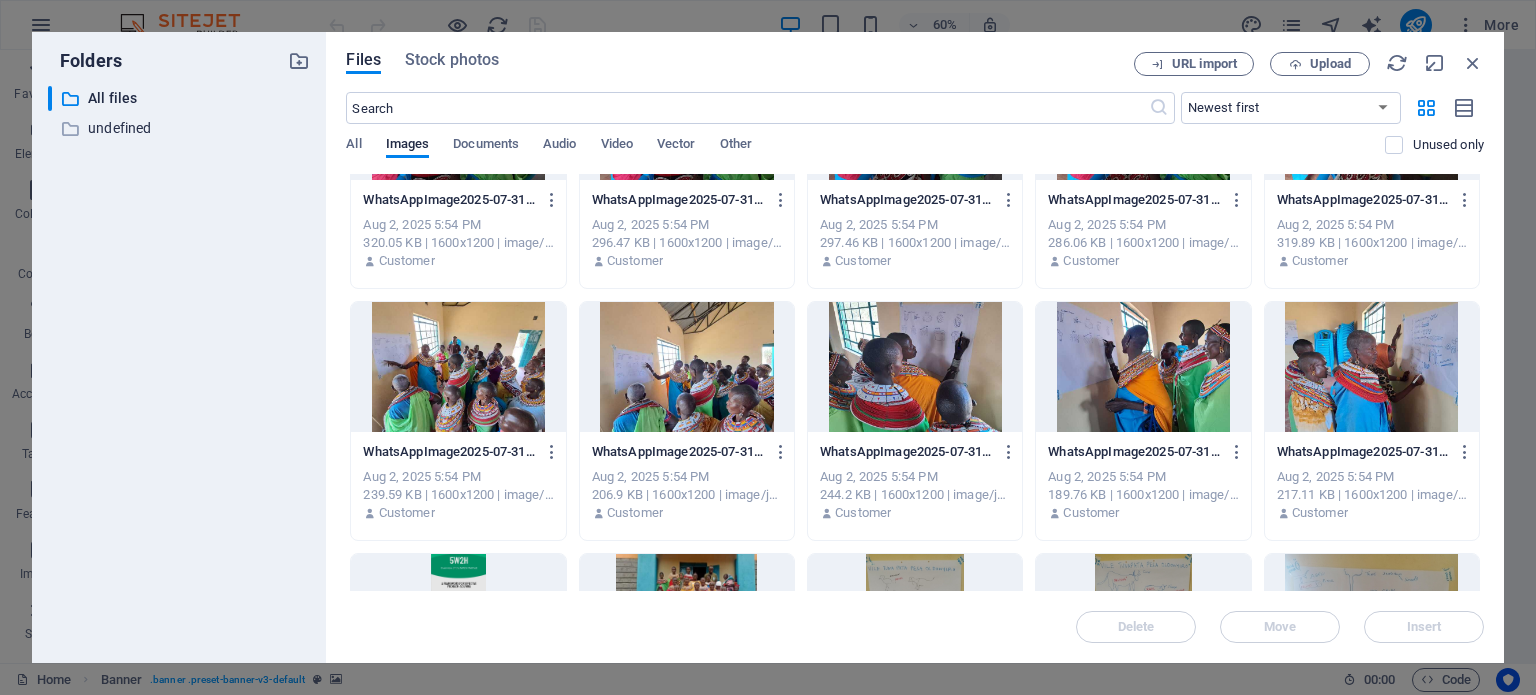 click at bounding box center (915, 367) 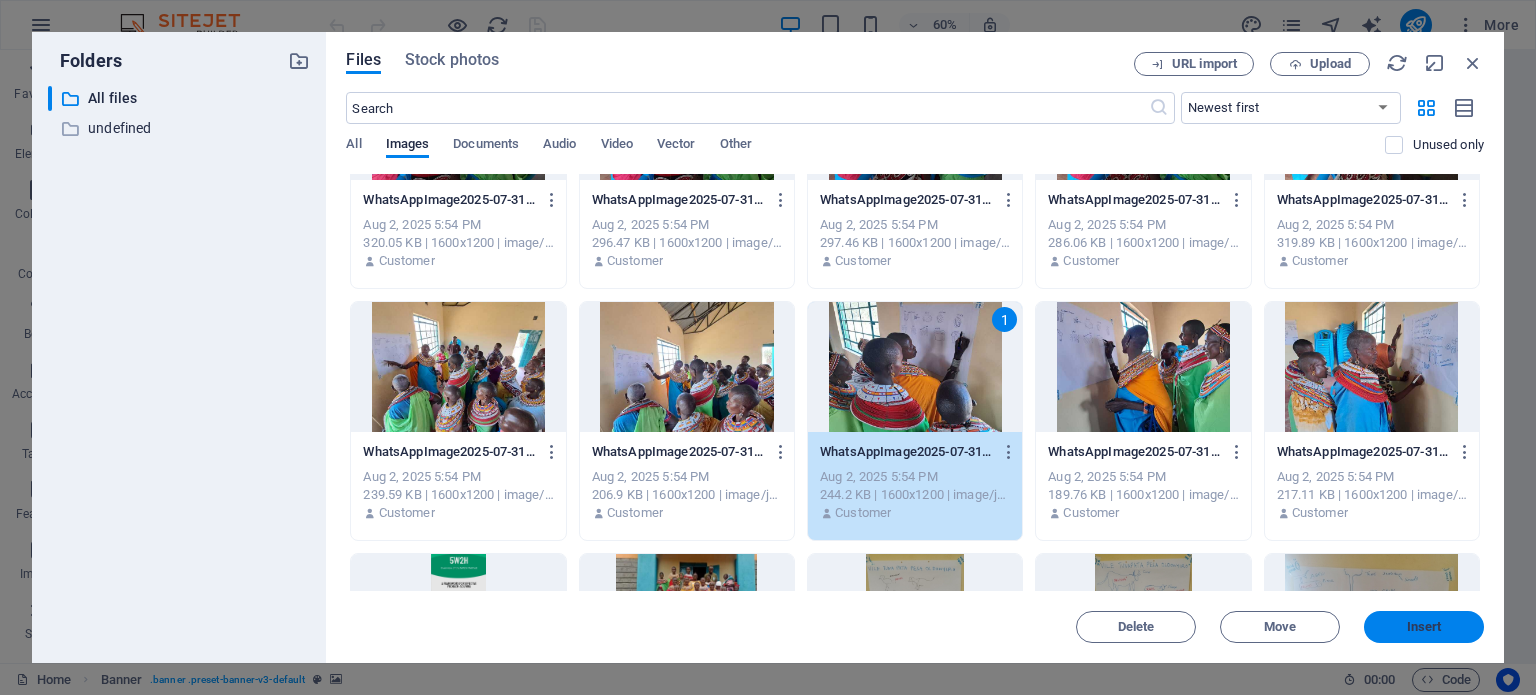 click on "Insert" at bounding box center (1424, 627) 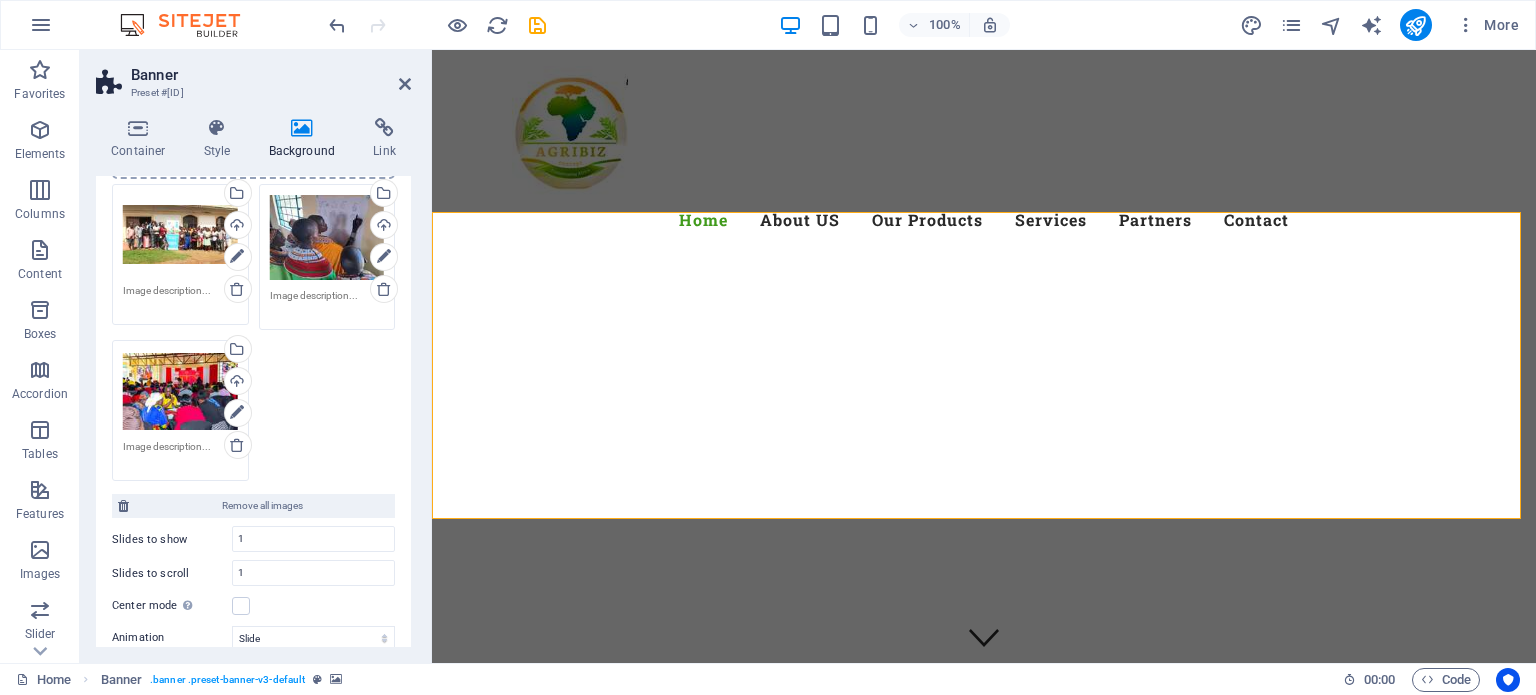 scroll, scrollTop: 241, scrollLeft: 0, axis: vertical 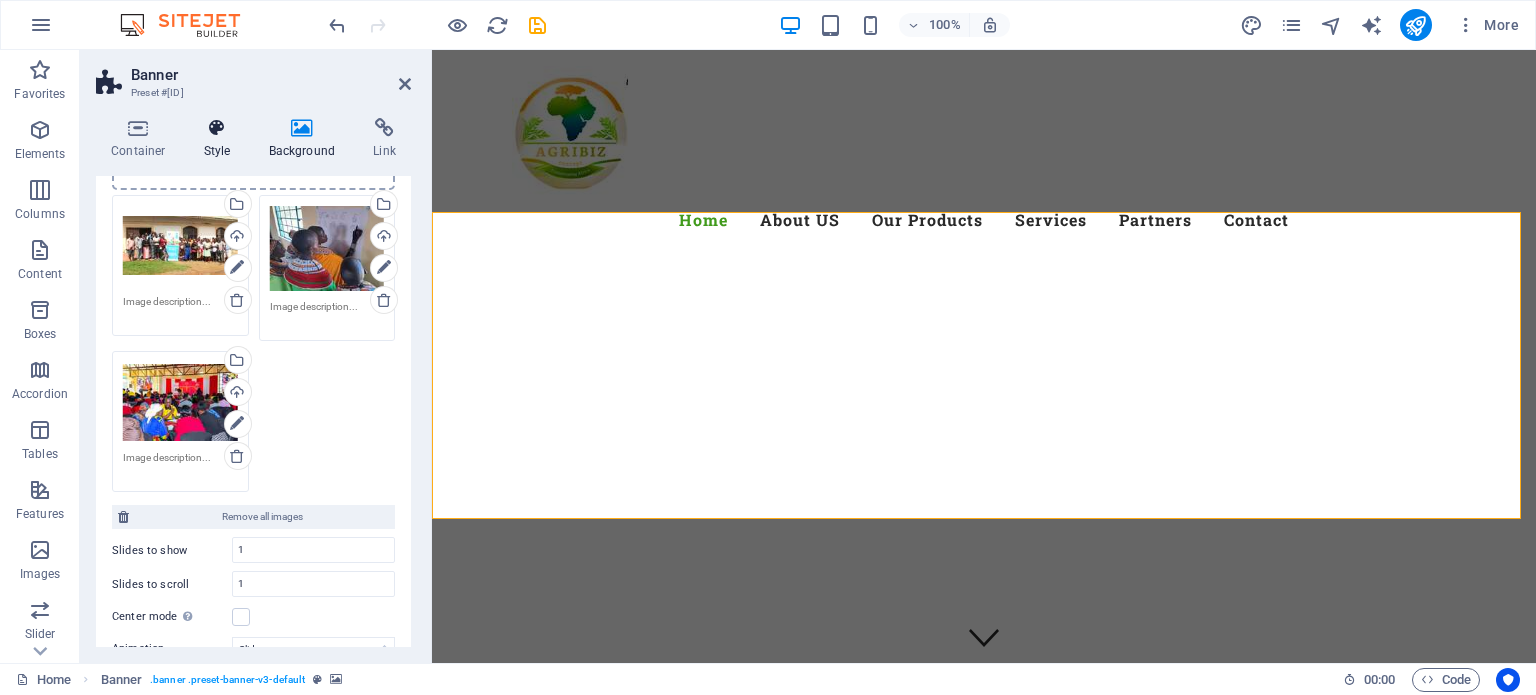 click on "Style" at bounding box center [221, 139] 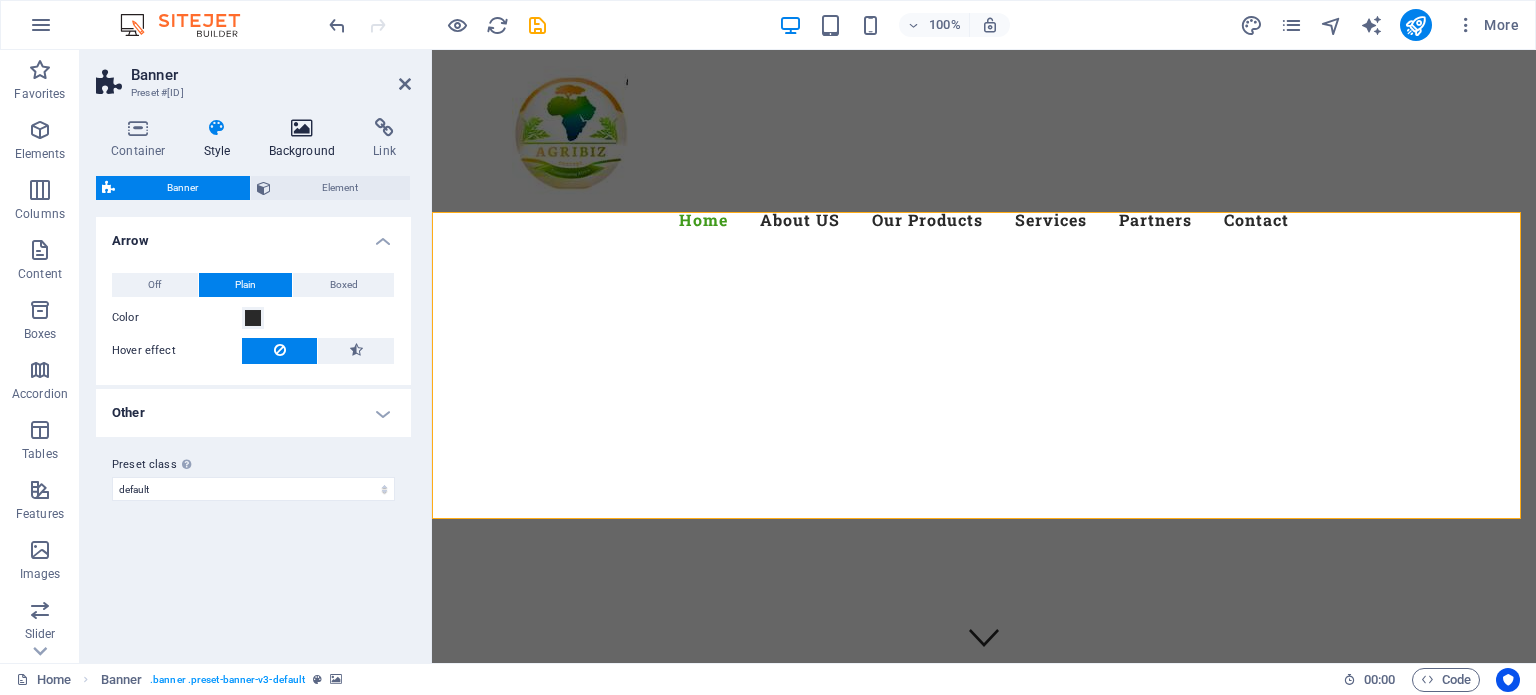 click on "Background" at bounding box center (306, 139) 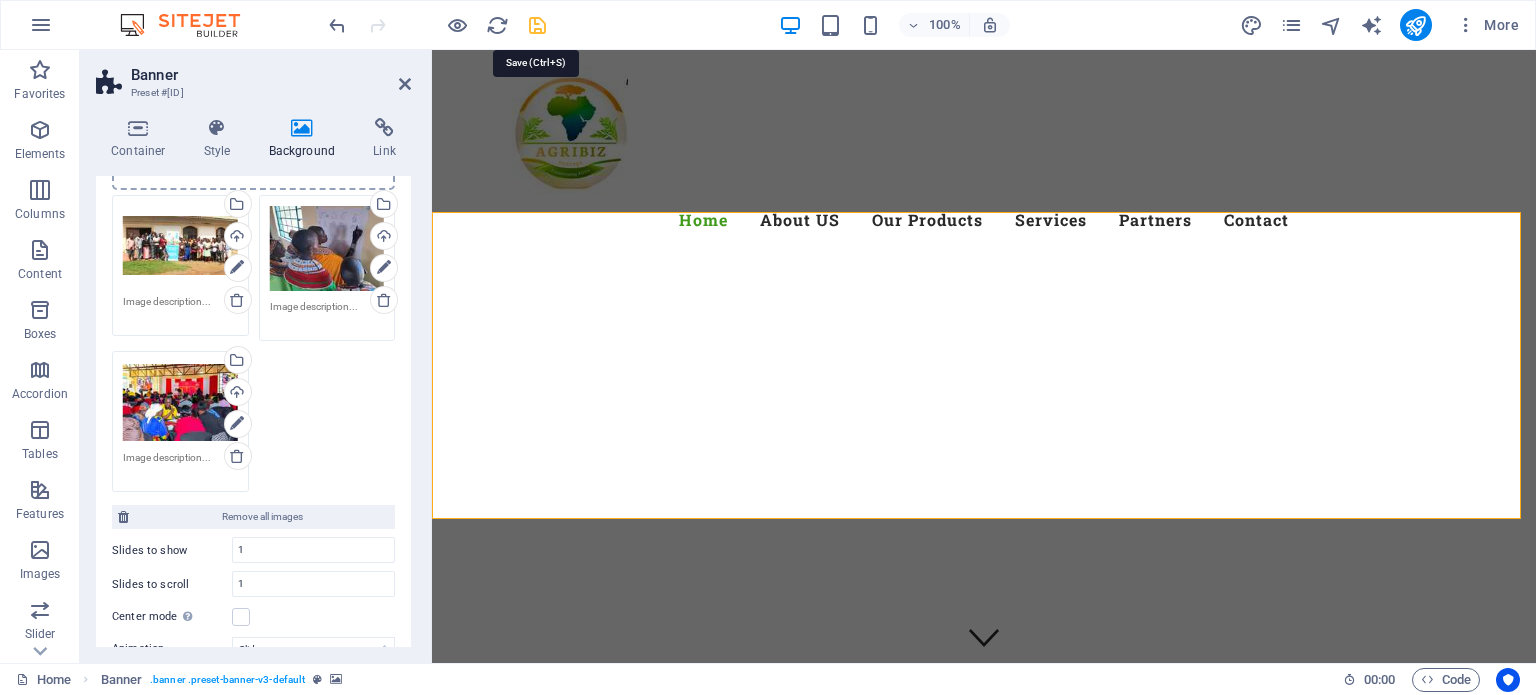 click at bounding box center [537, 25] 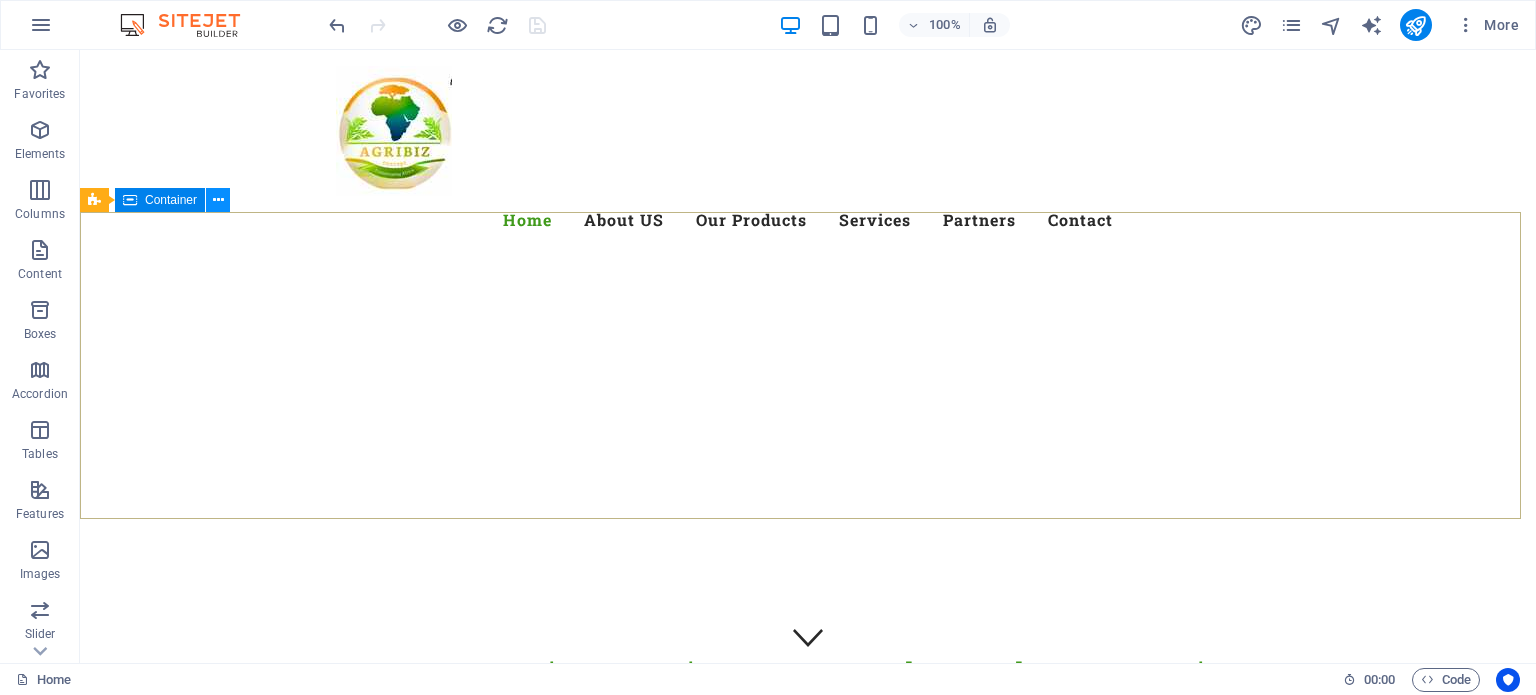 click at bounding box center [218, 200] 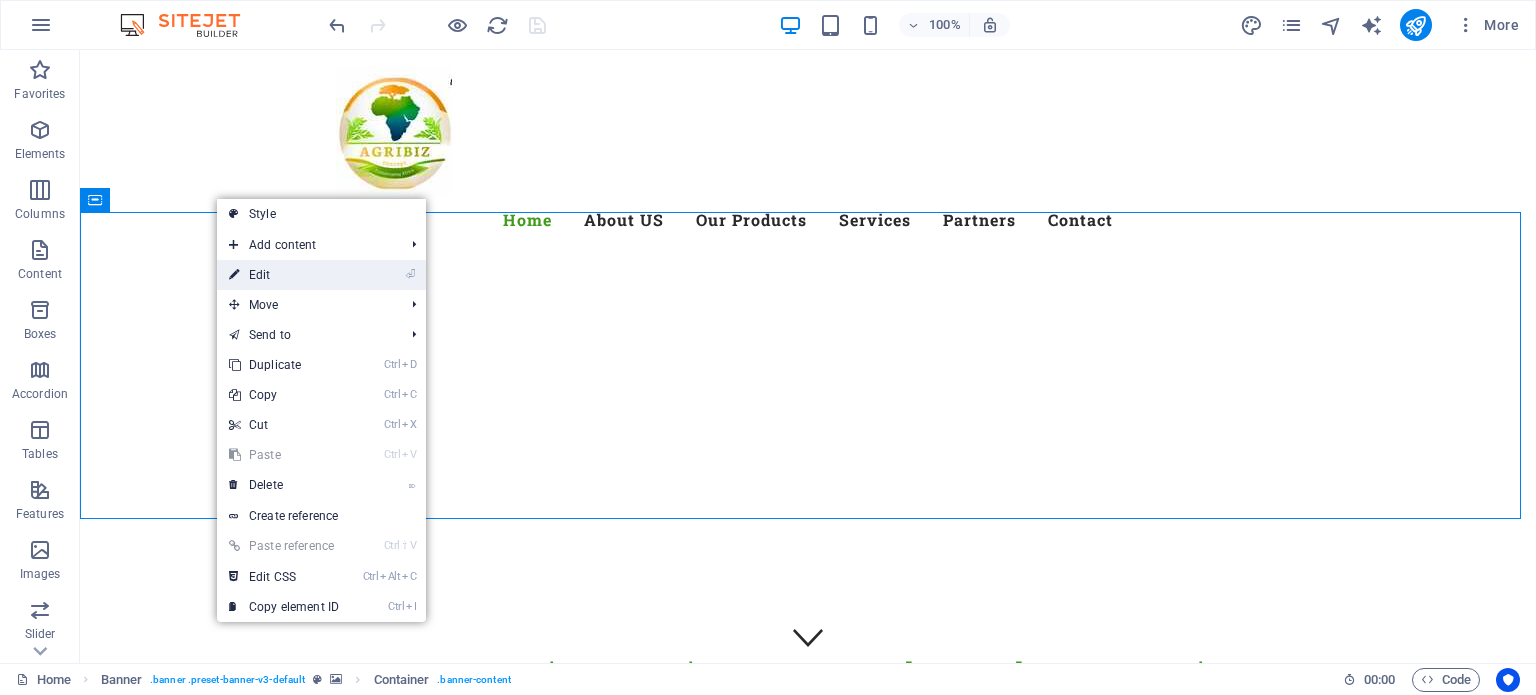 click on "⏎  Edit" at bounding box center (284, 275) 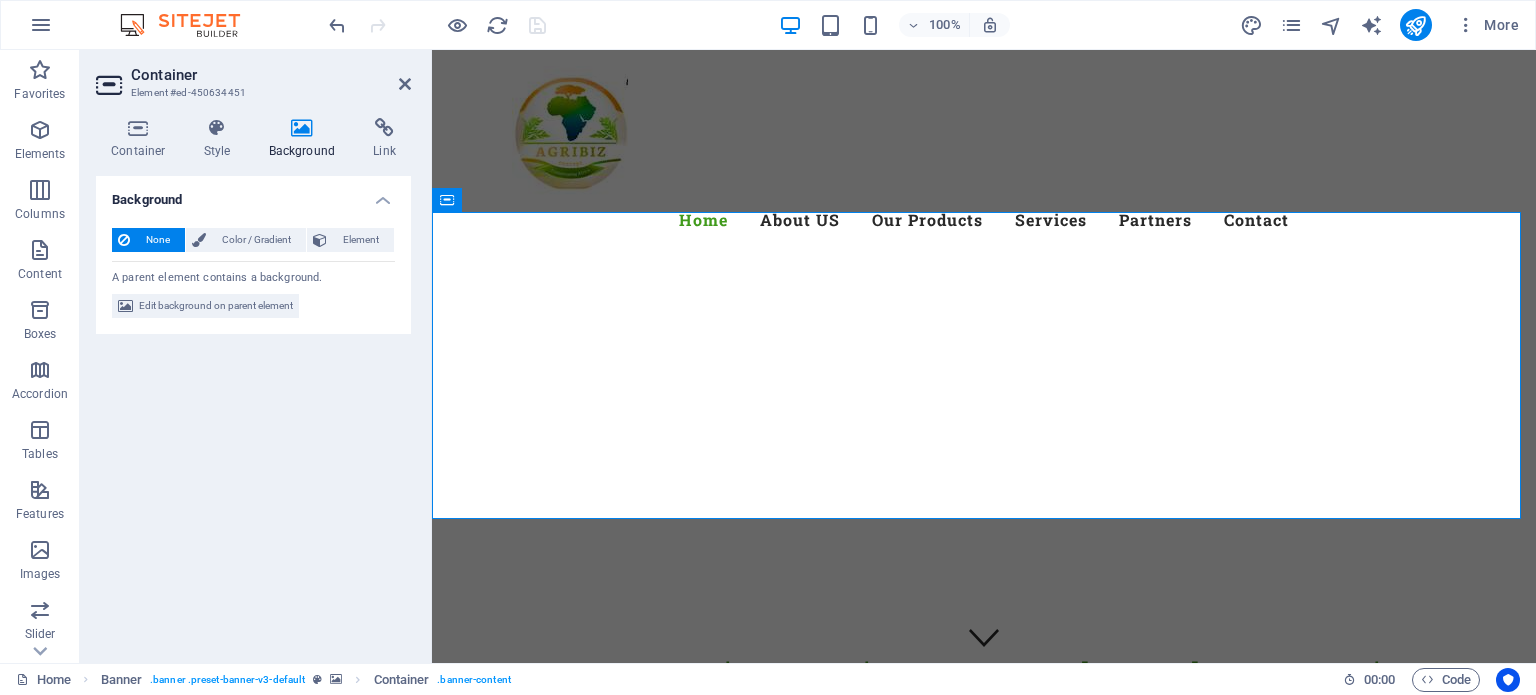 click at bounding box center [302, 128] 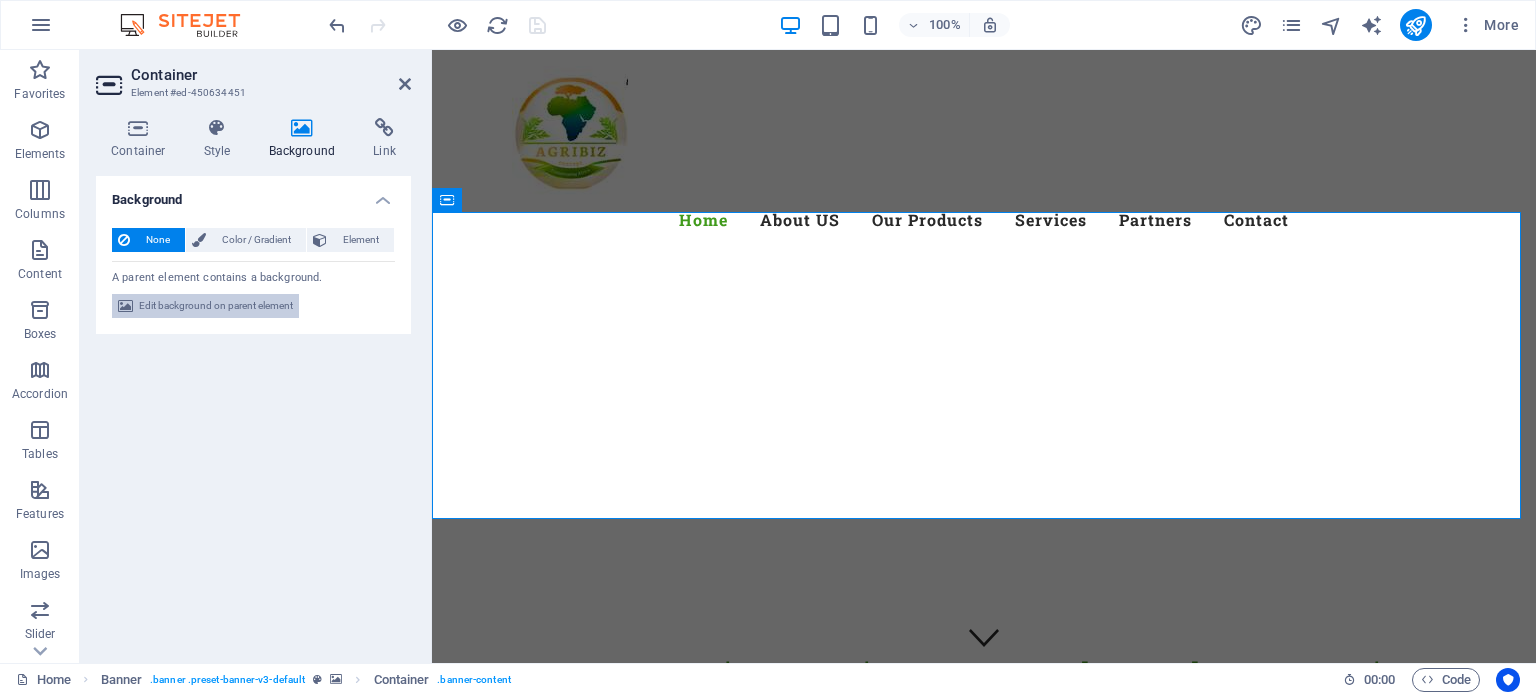 click on "Edit background on parent element" at bounding box center (216, 306) 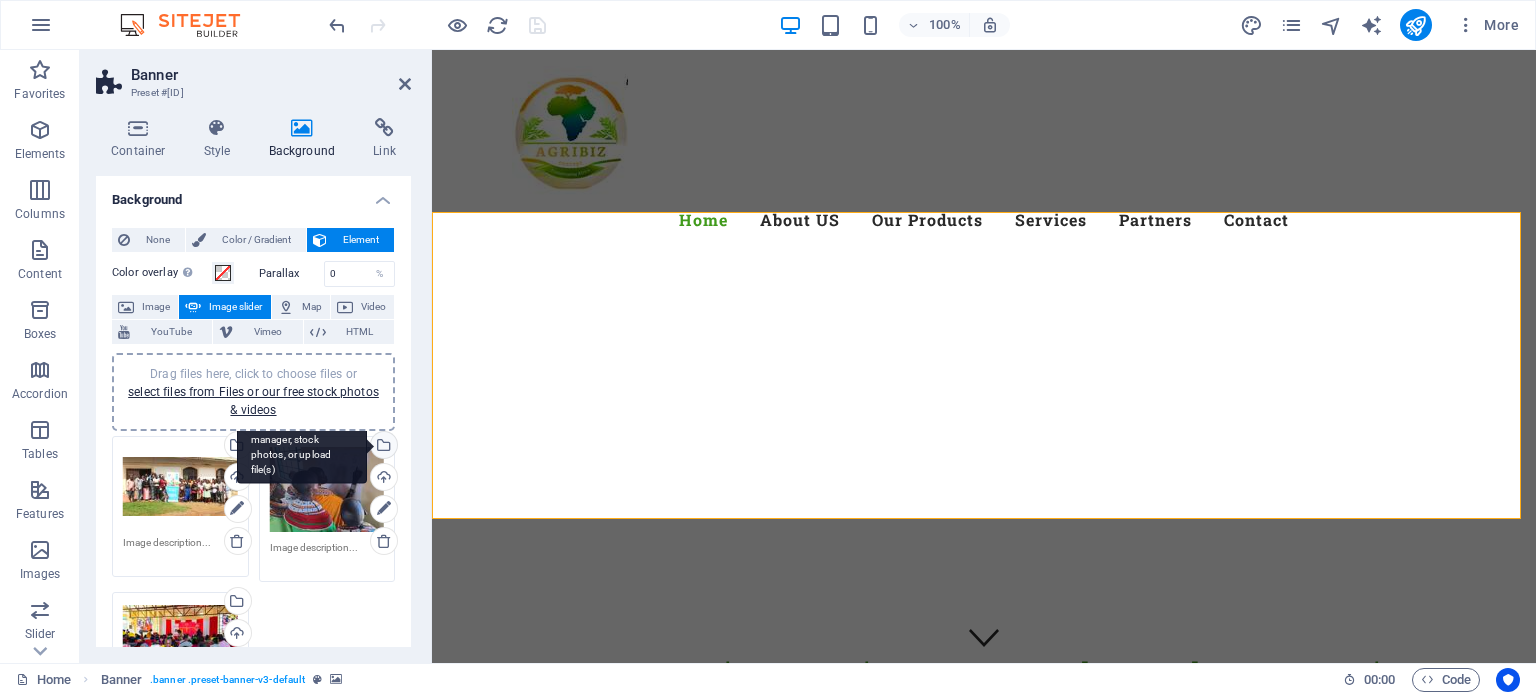 click on "Select files from the file manager, stock photos, or upload file(s)" at bounding box center [382, 447] 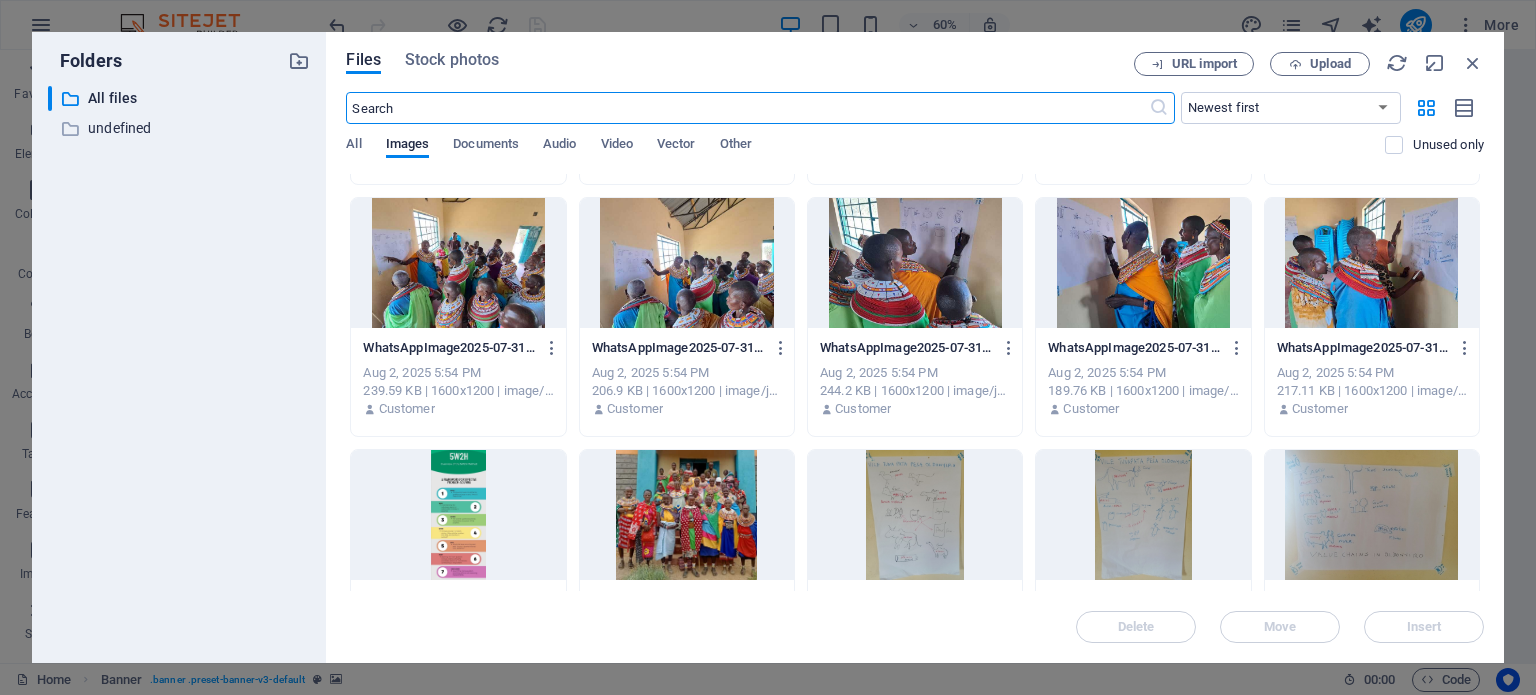 scroll, scrollTop: 797, scrollLeft: 0, axis: vertical 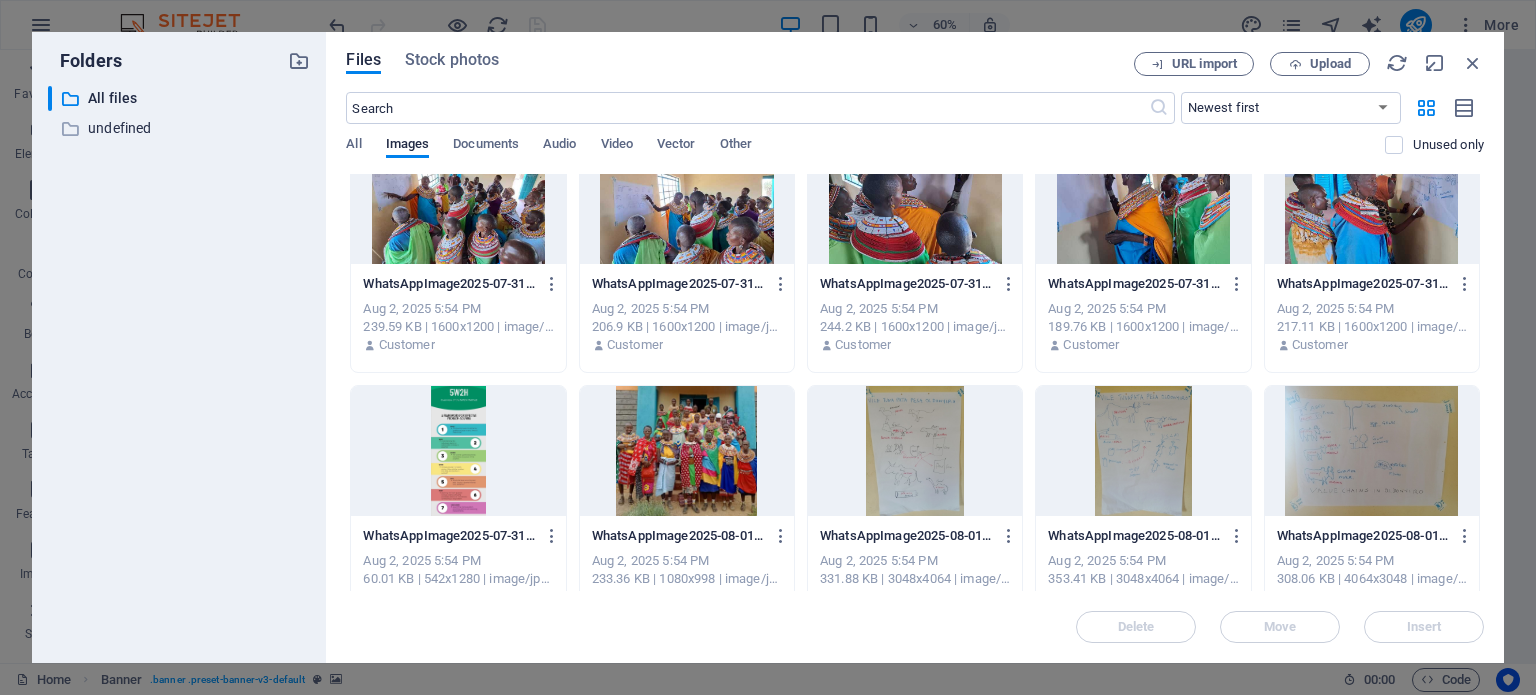 click at bounding box center [687, 451] 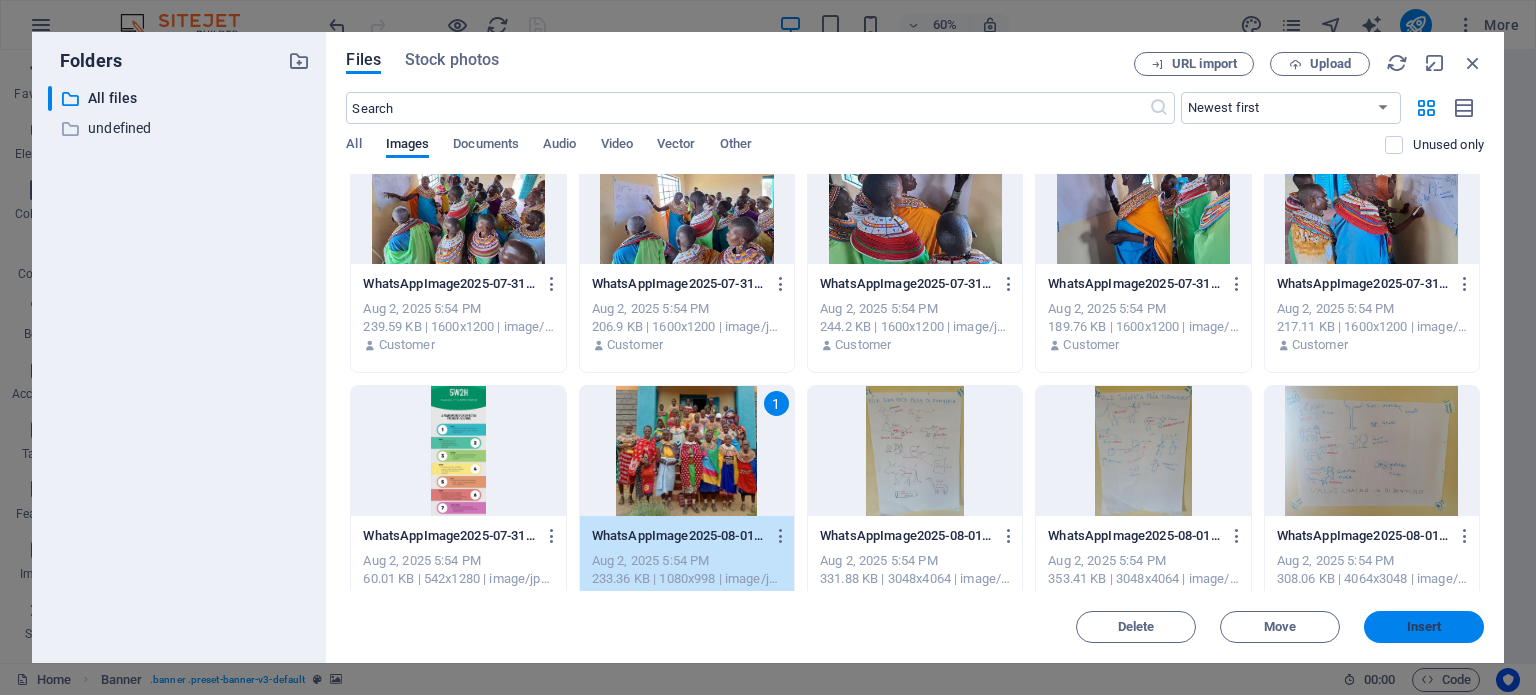 click on "Insert" at bounding box center (1424, 627) 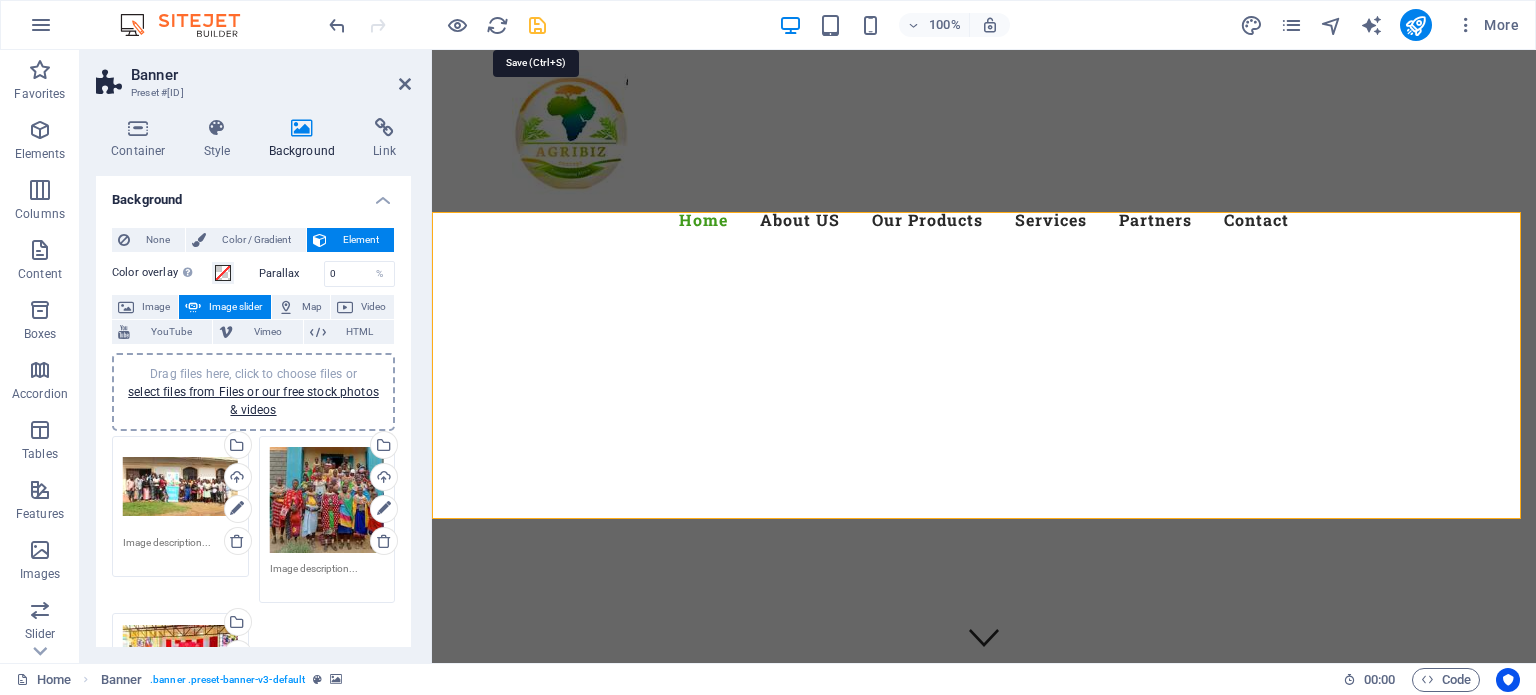 click at bounding box center (537, 25) 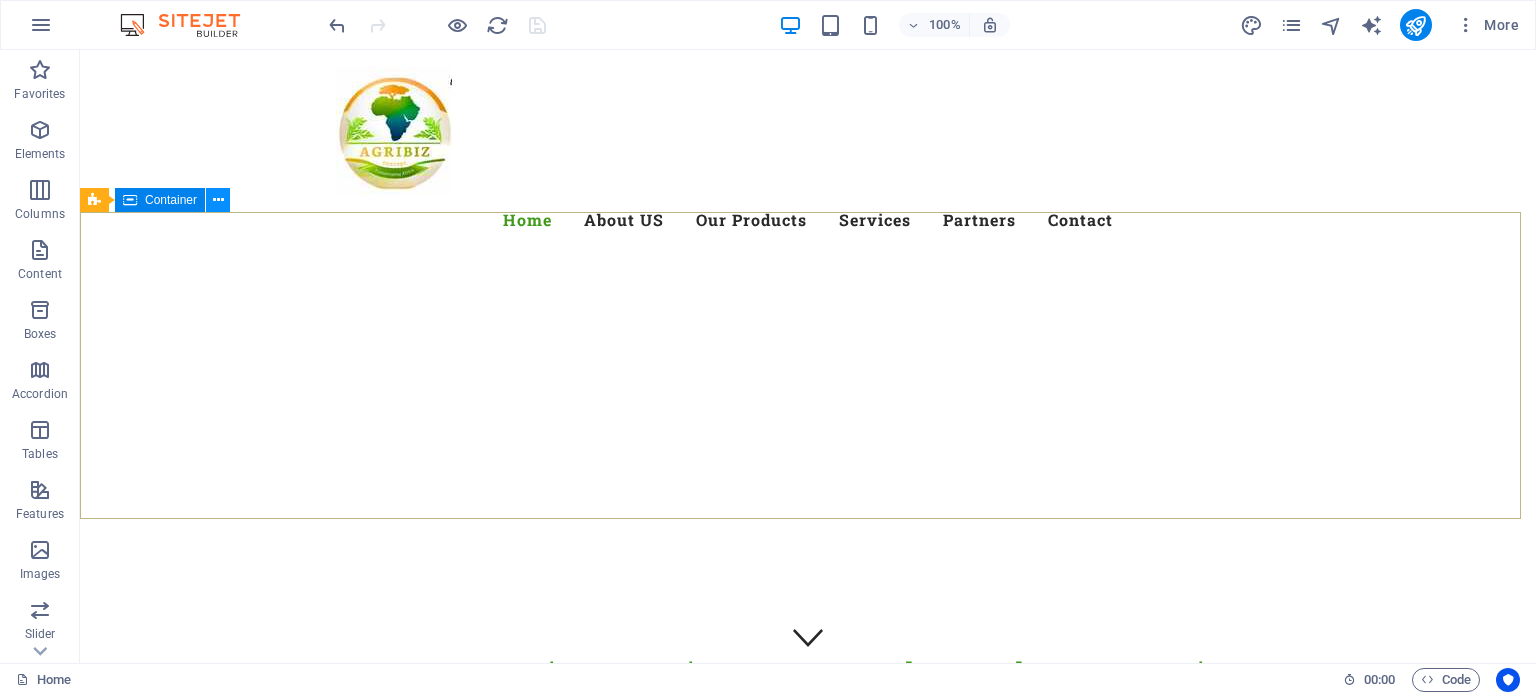 click at bounding box center [218, 200] 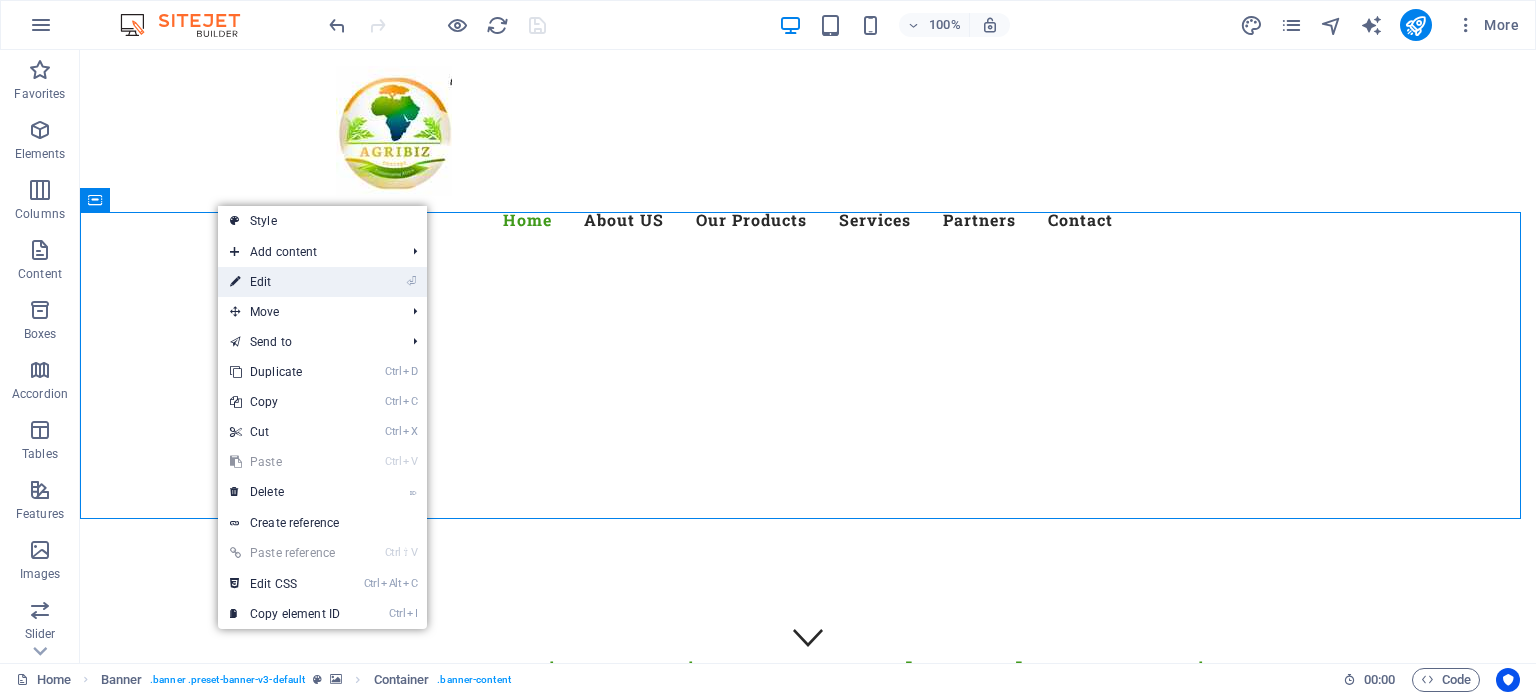 click on "⏎  Edit" at bounding box center [285, 282] 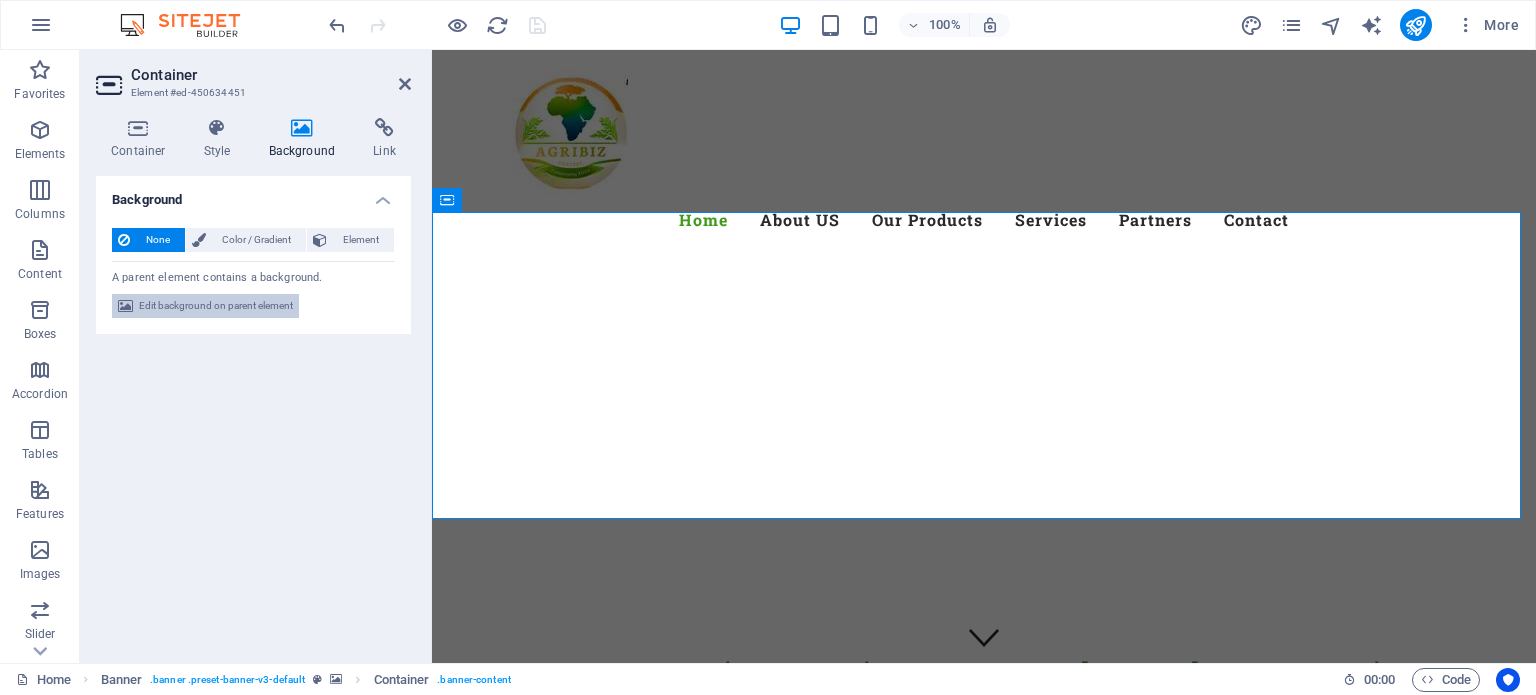 click on "Edit background on parent element" at bounding box center [216, 306] 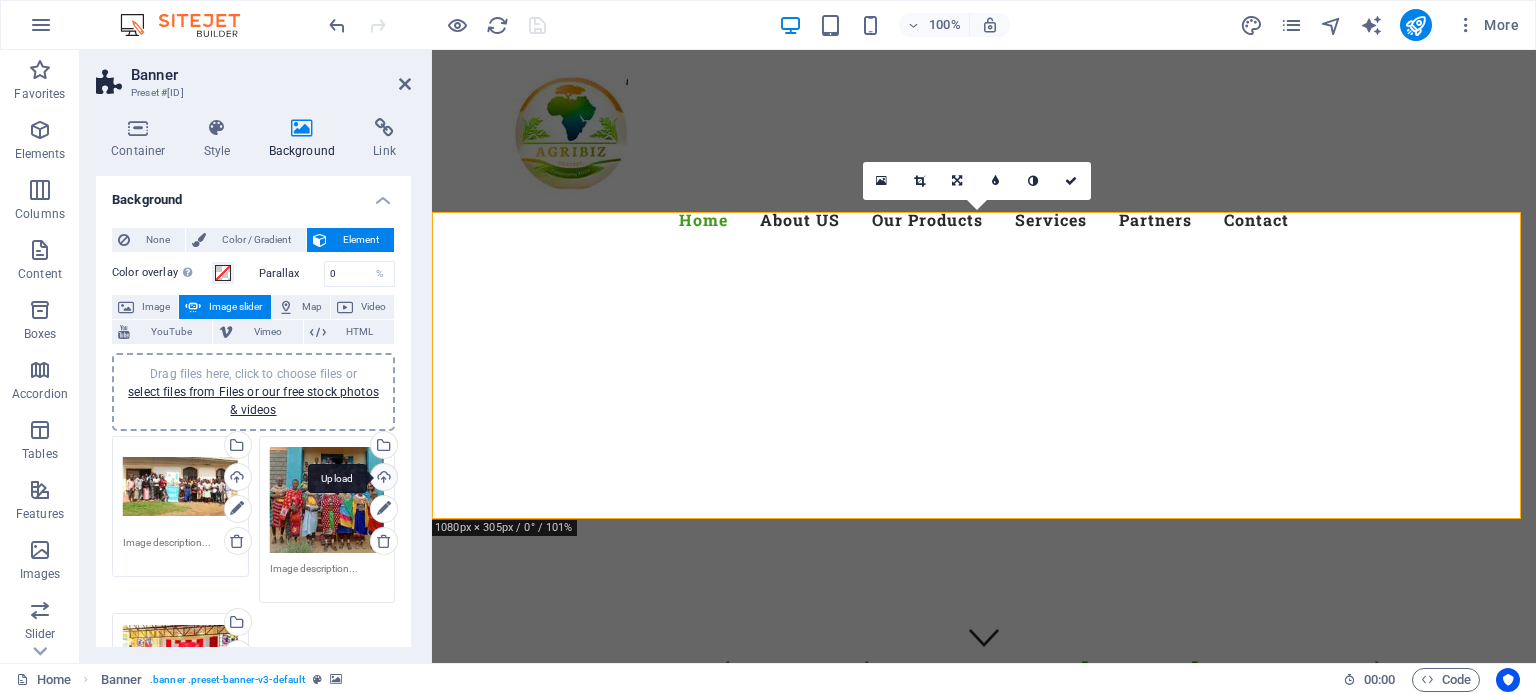click on "Upload" at bounding box center (382, 479) 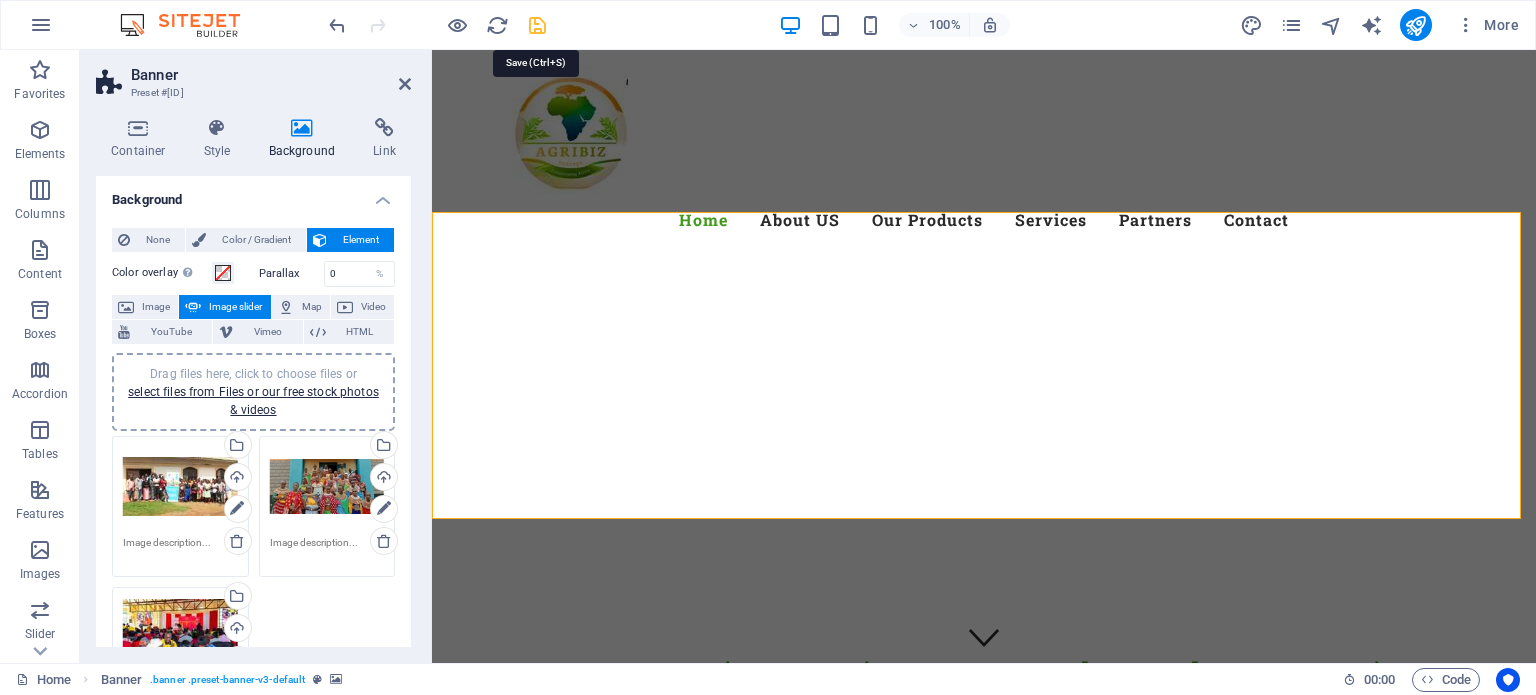 click at bounding box center (537, 25) 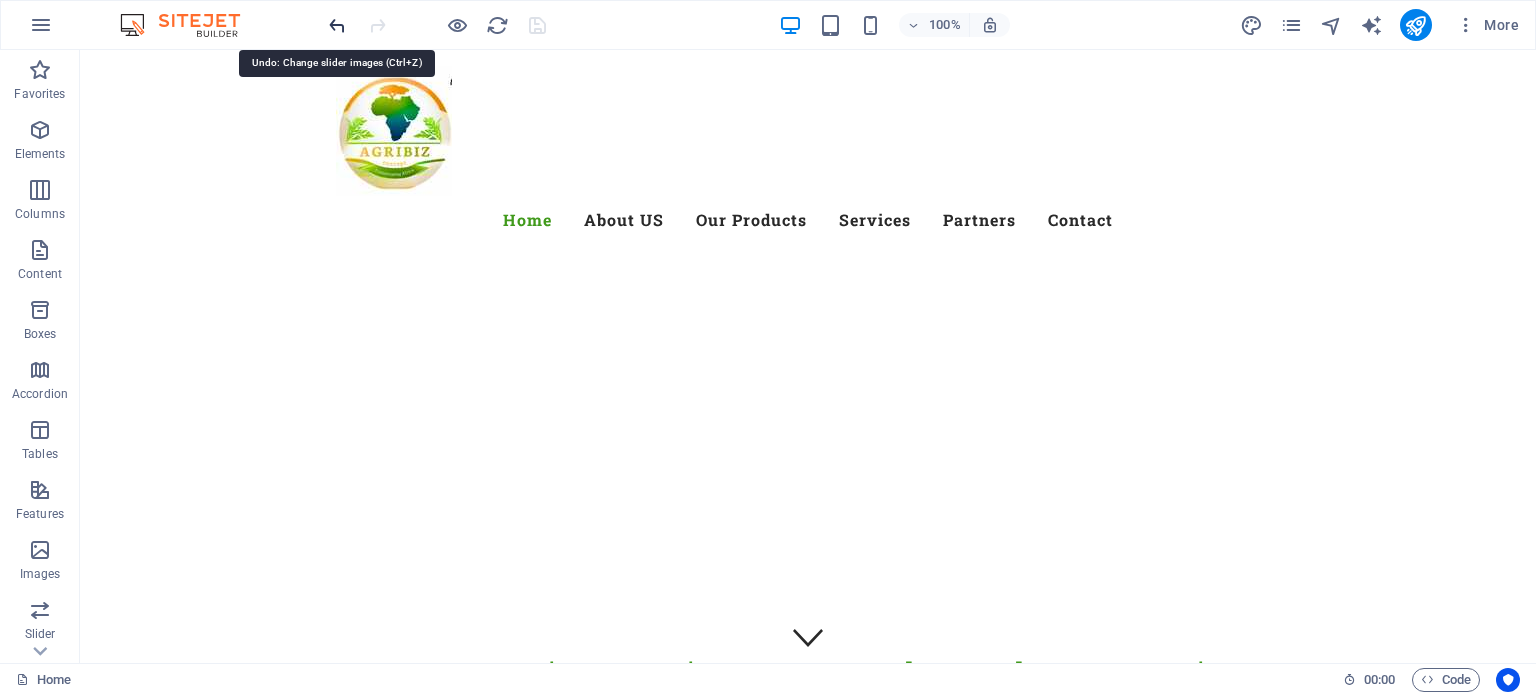 click at bounding box center [337, 25] 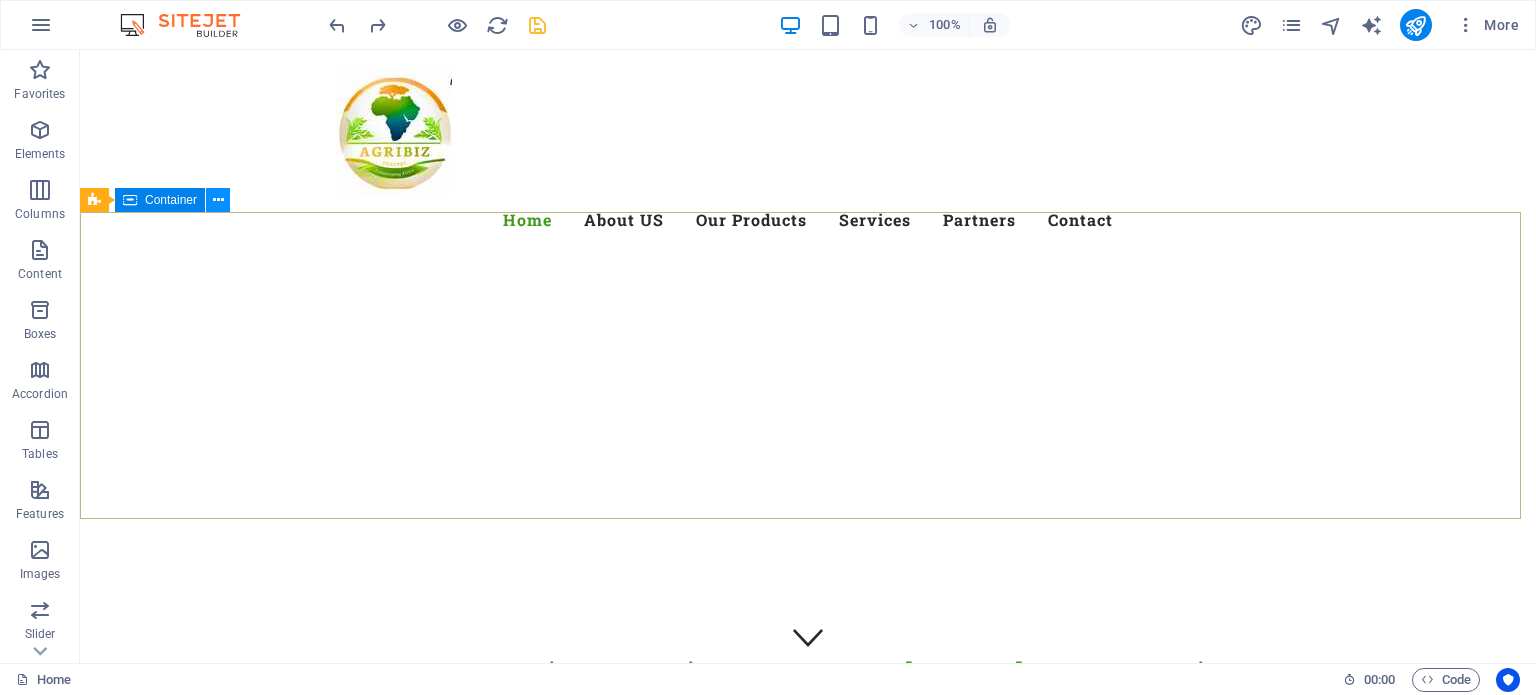 click at bounding box center (218, 200) 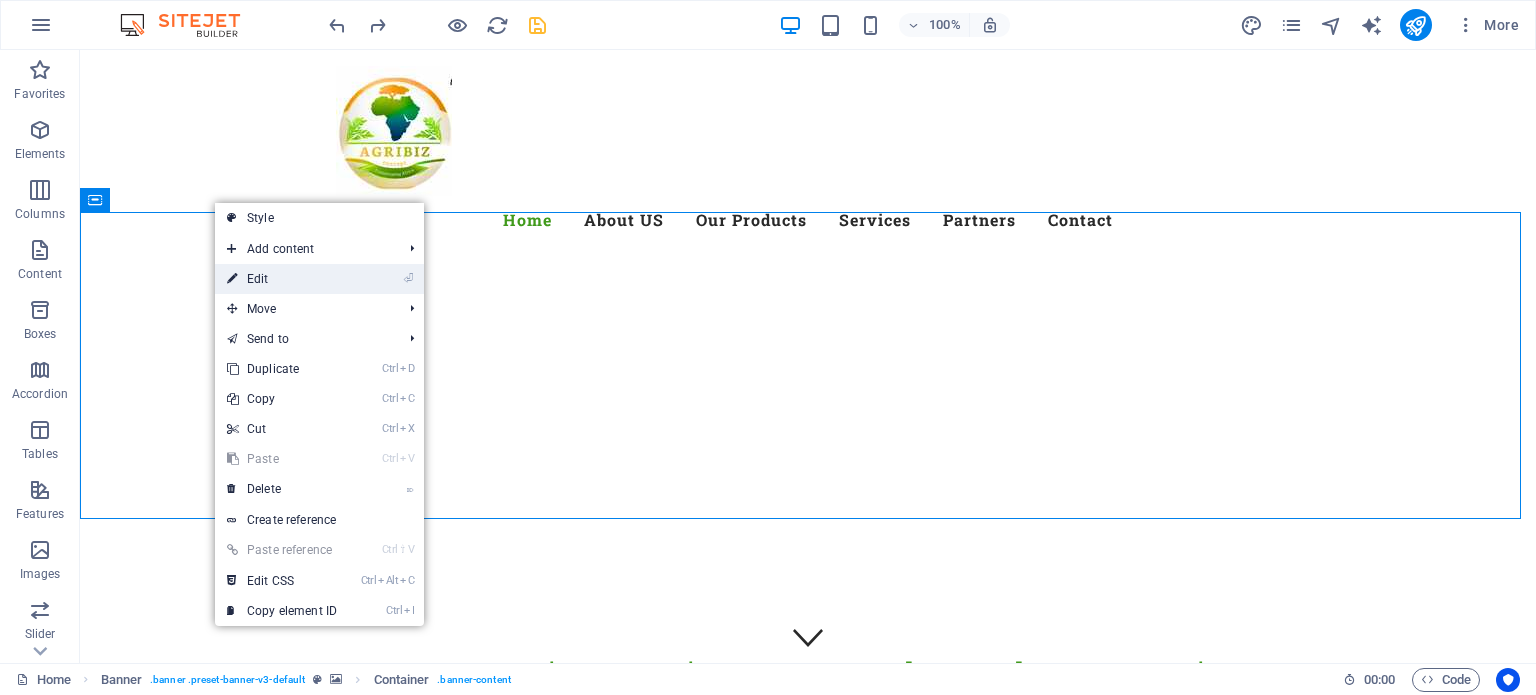 click on "⏎  Edit" at bounding box center [282, 279] 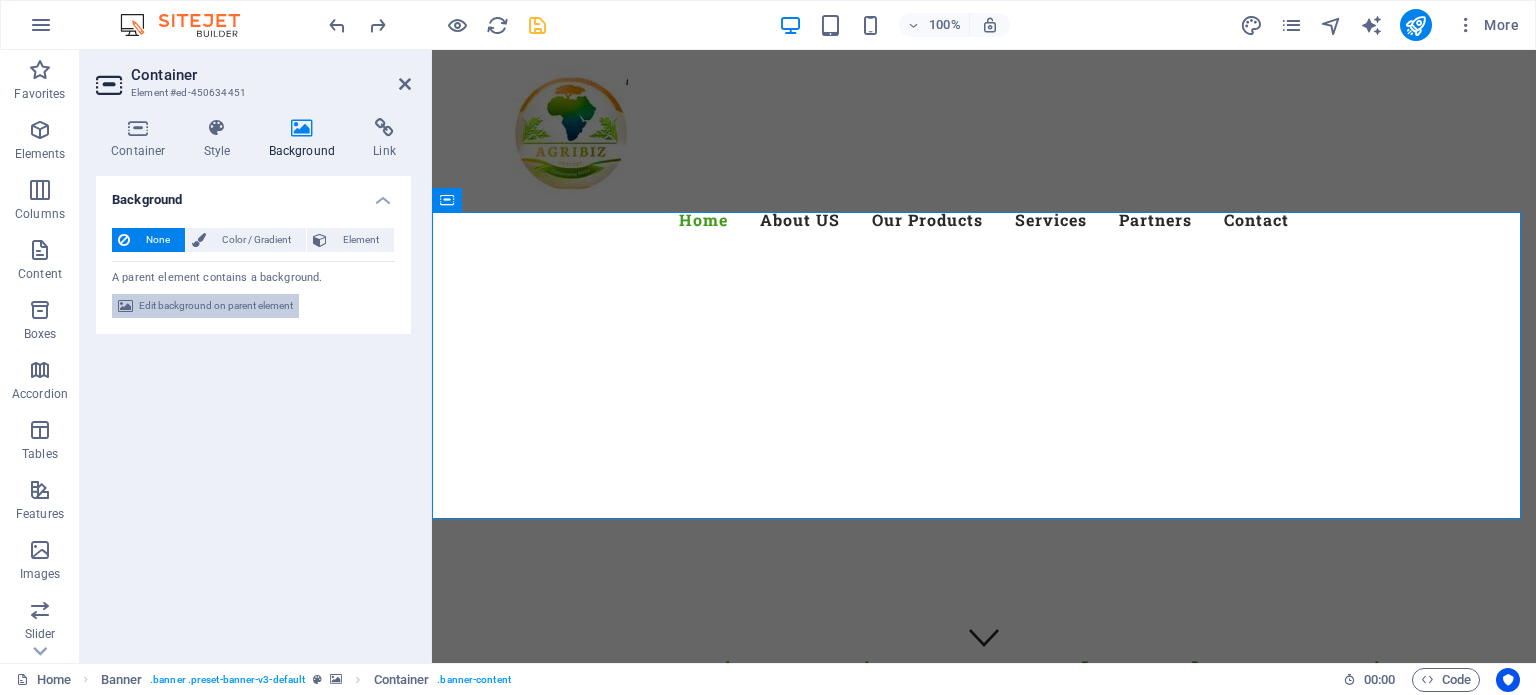 click on "Edit background on parent element" at bounding box center (216, 306) 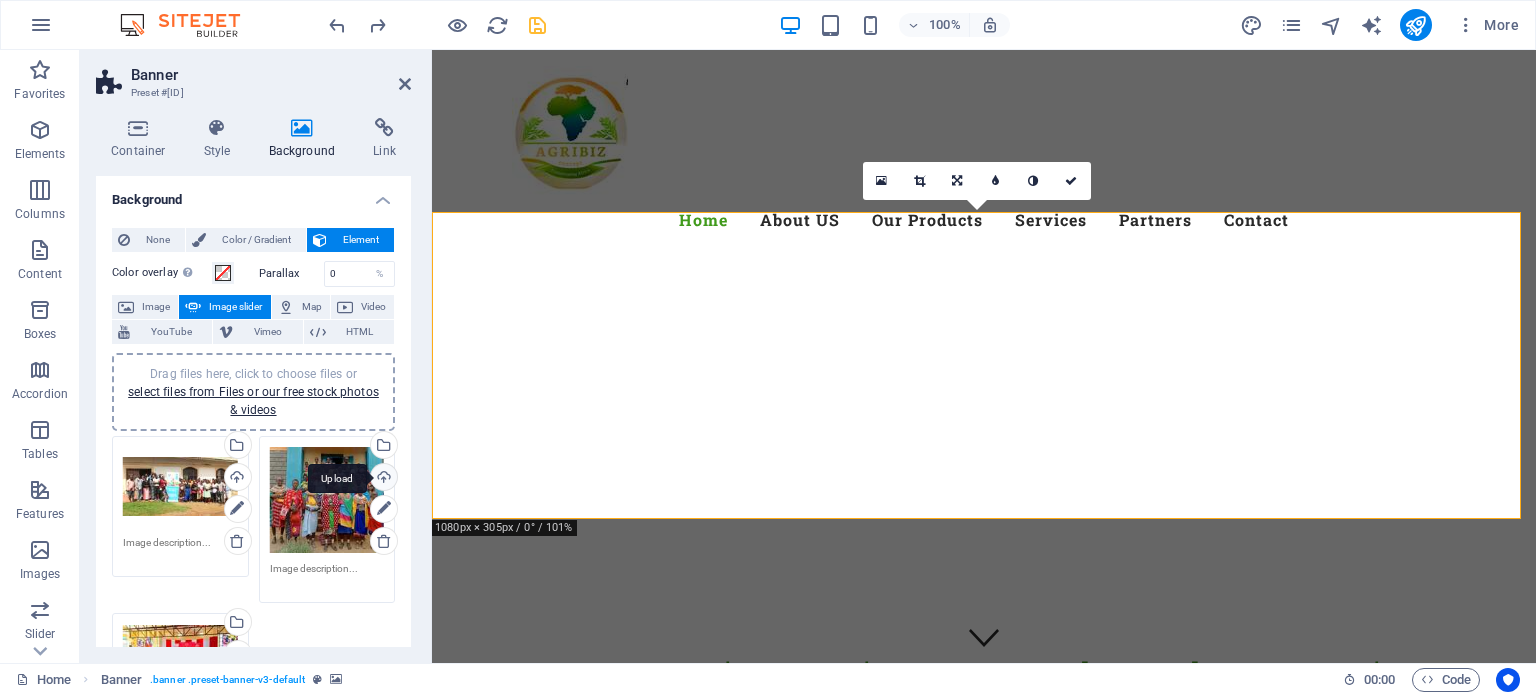 click on "Upload" at bounding box center (382, 479) 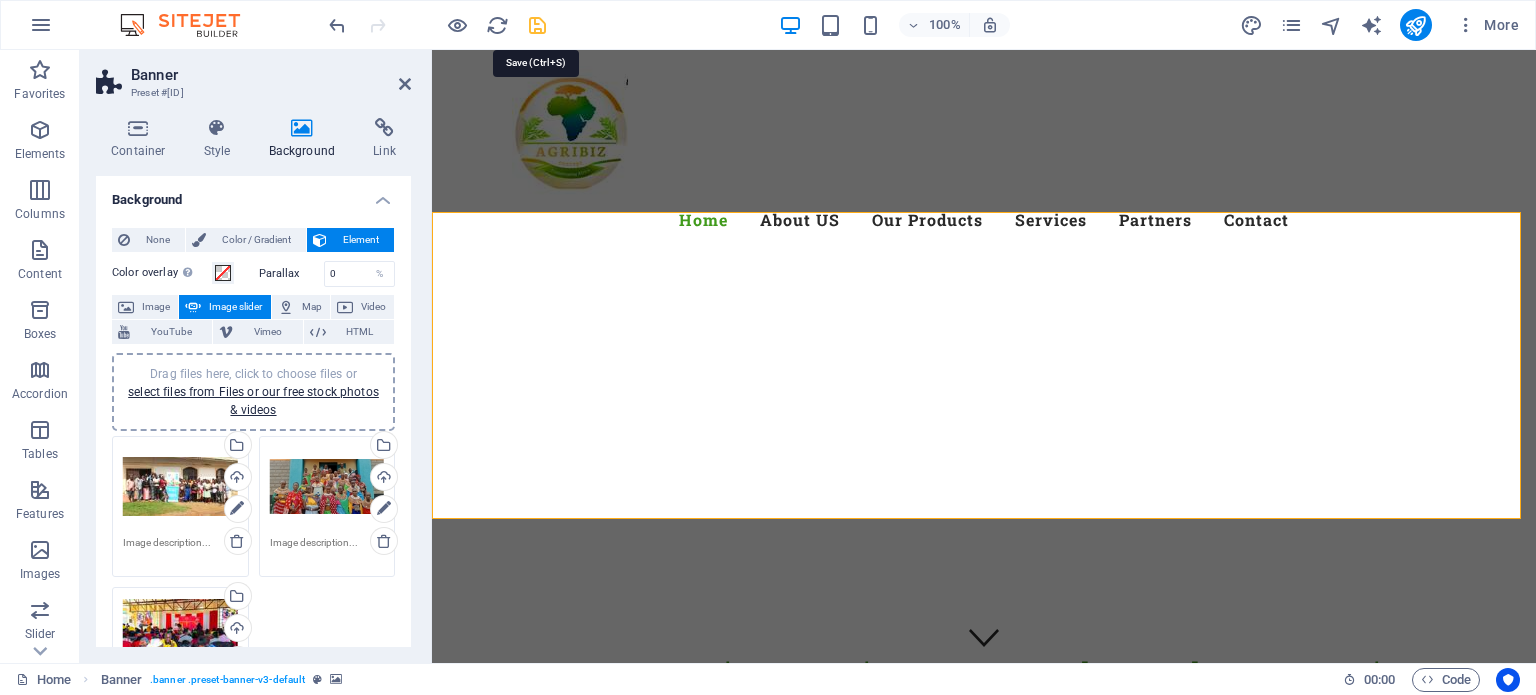 click at bounding box center [537, 25] 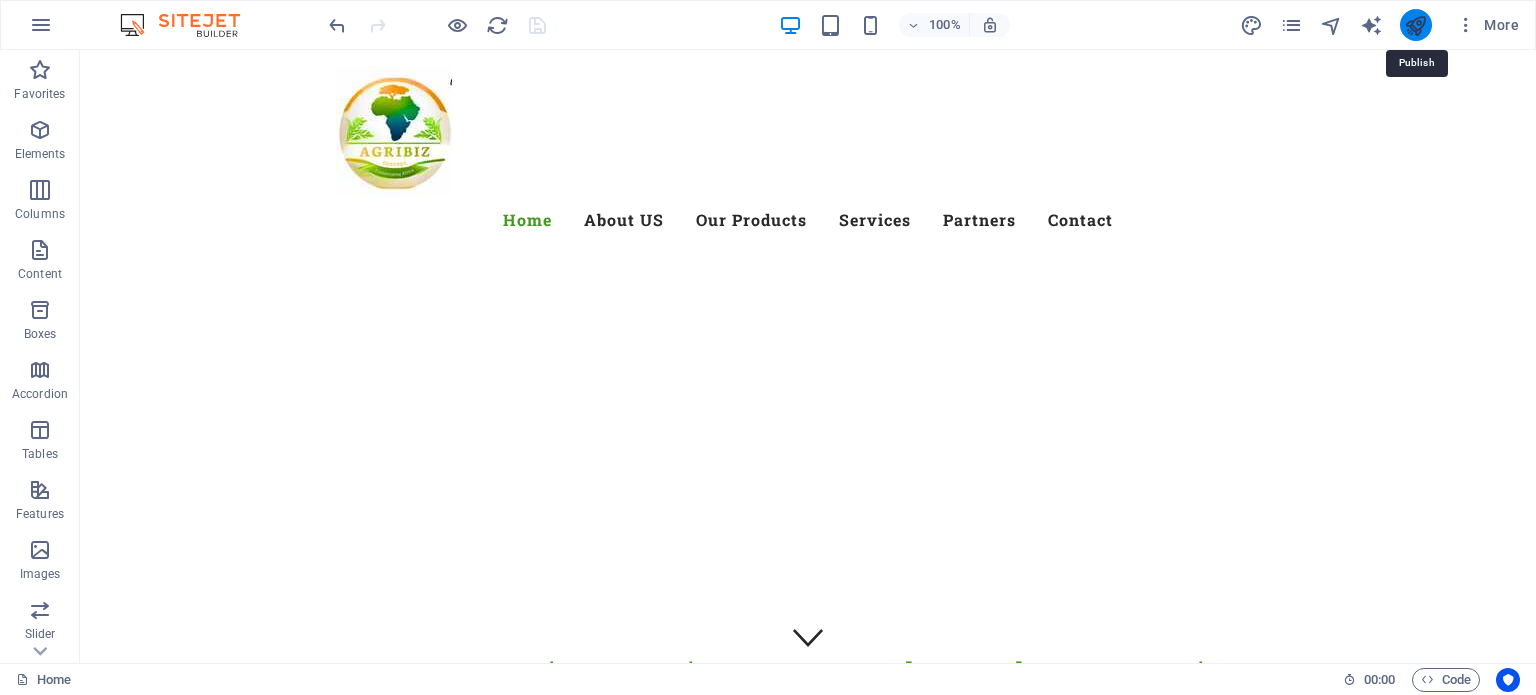 click at bounding box center [1415, 25] 